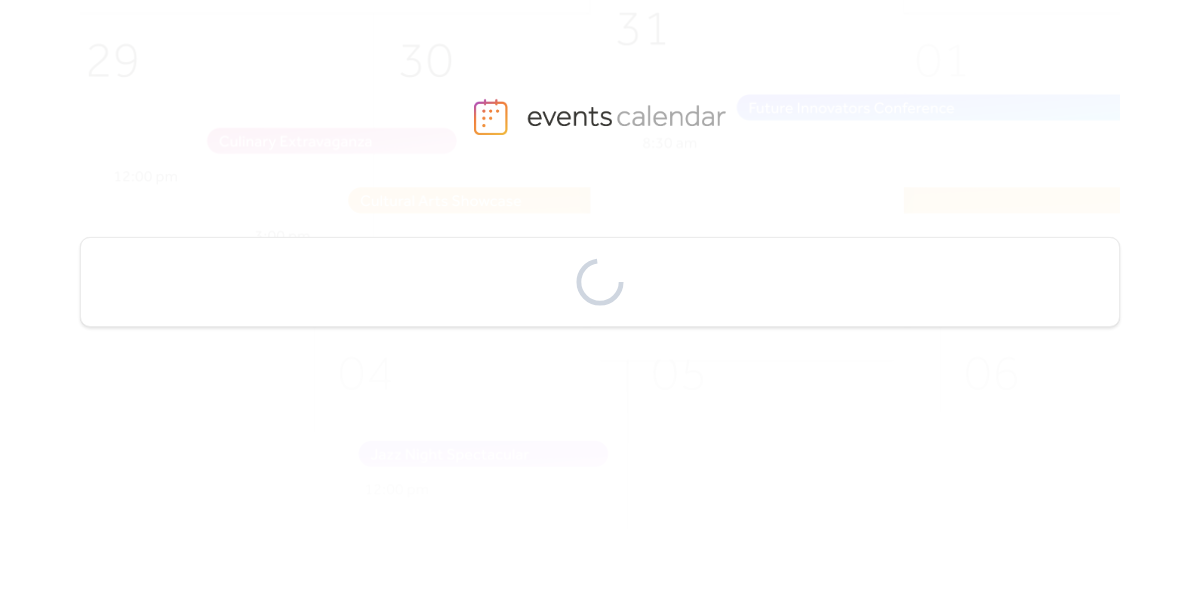 scroll, scrollTop: 0, scrollLeft: 0, axis: both 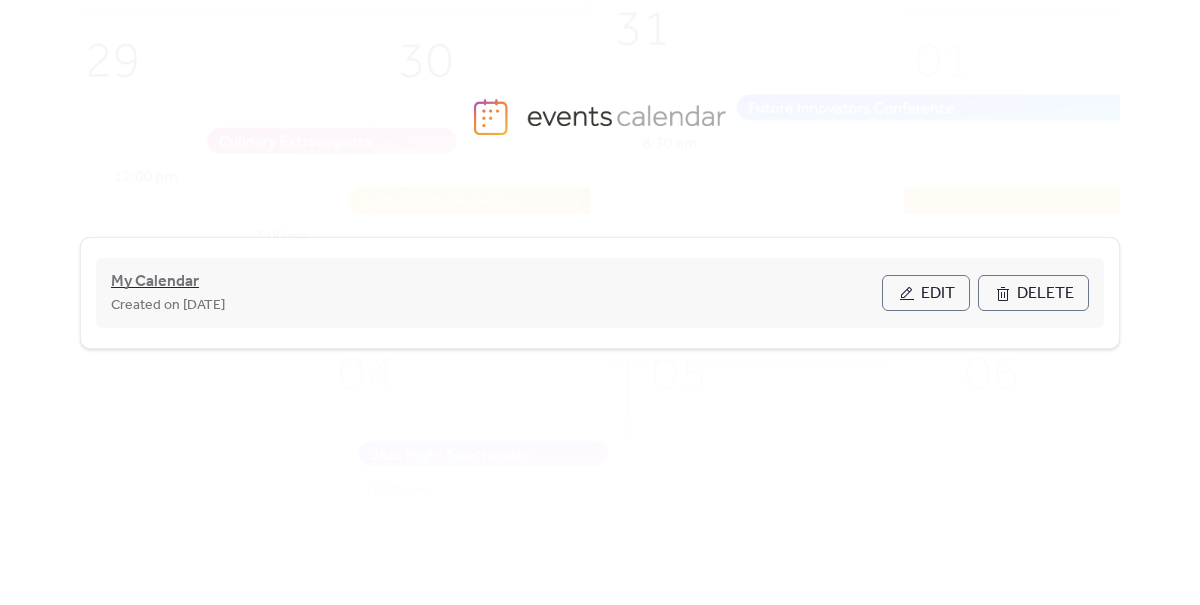 click on "My Calendar" at bounding box center [155, 282] 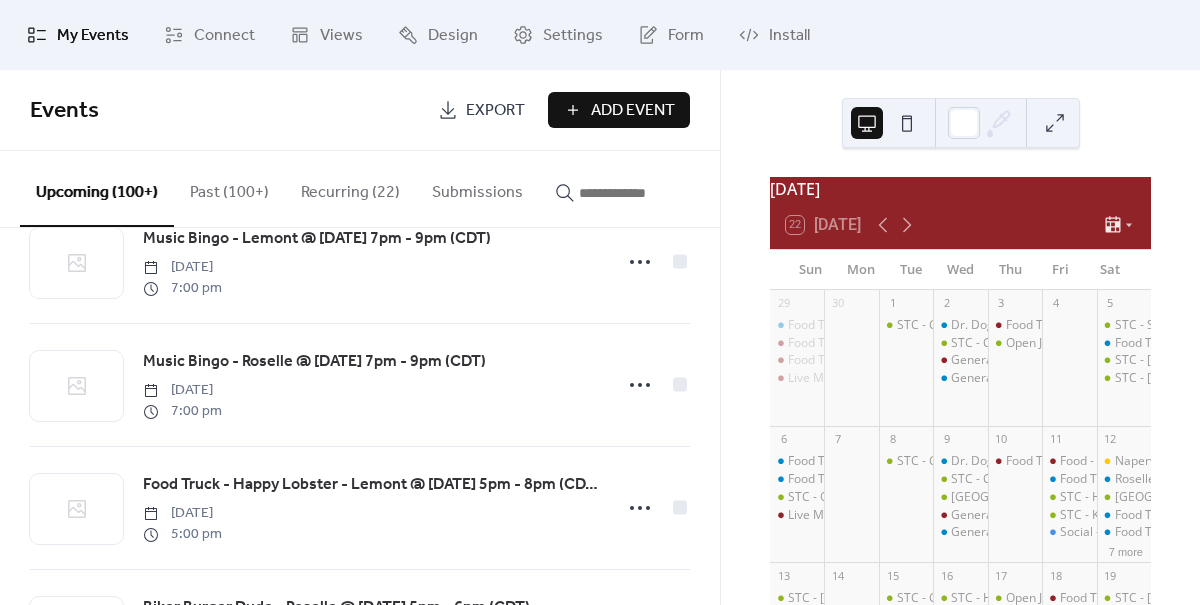 scroll, scrollTop: 383, scrollLeft: 0, axis: vertical 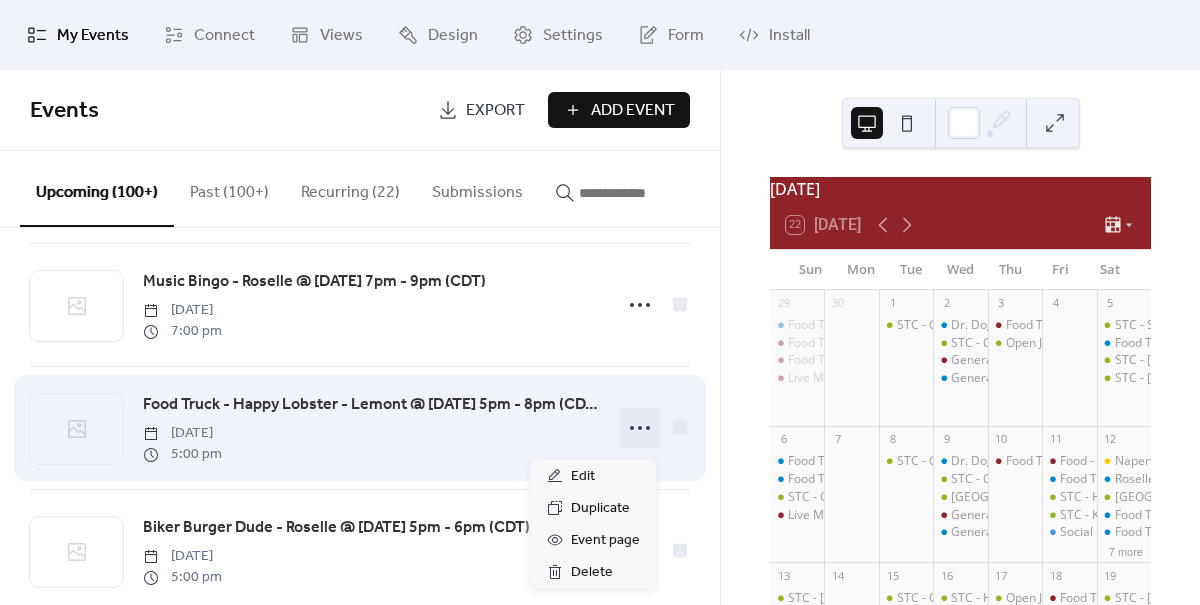 click 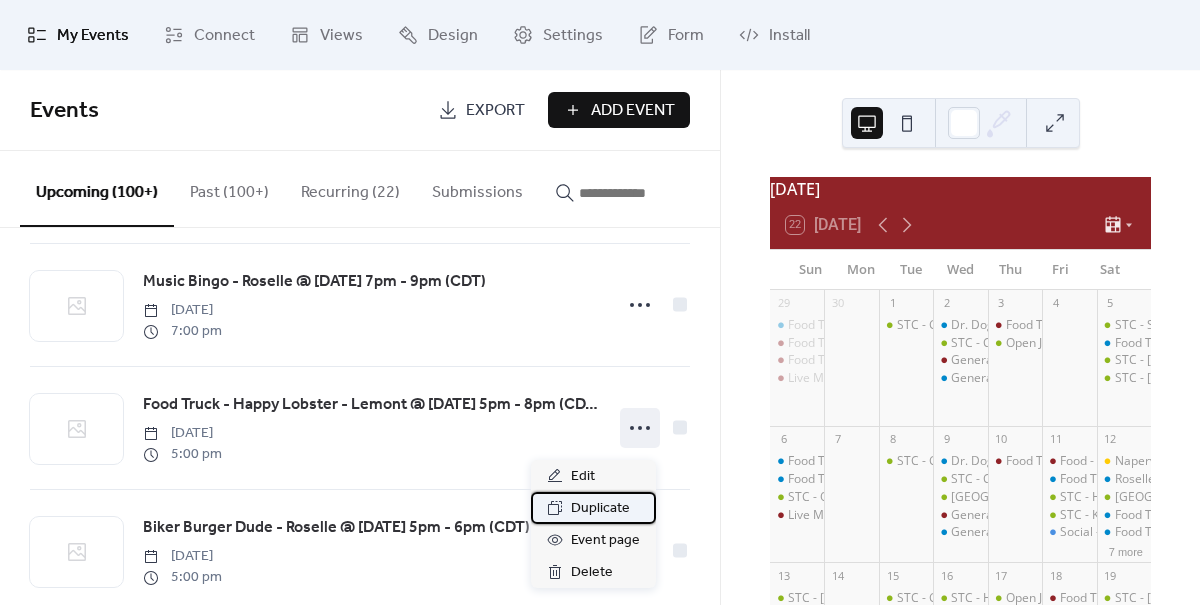 click on "Duplicate" at bounding box center [600, 509] 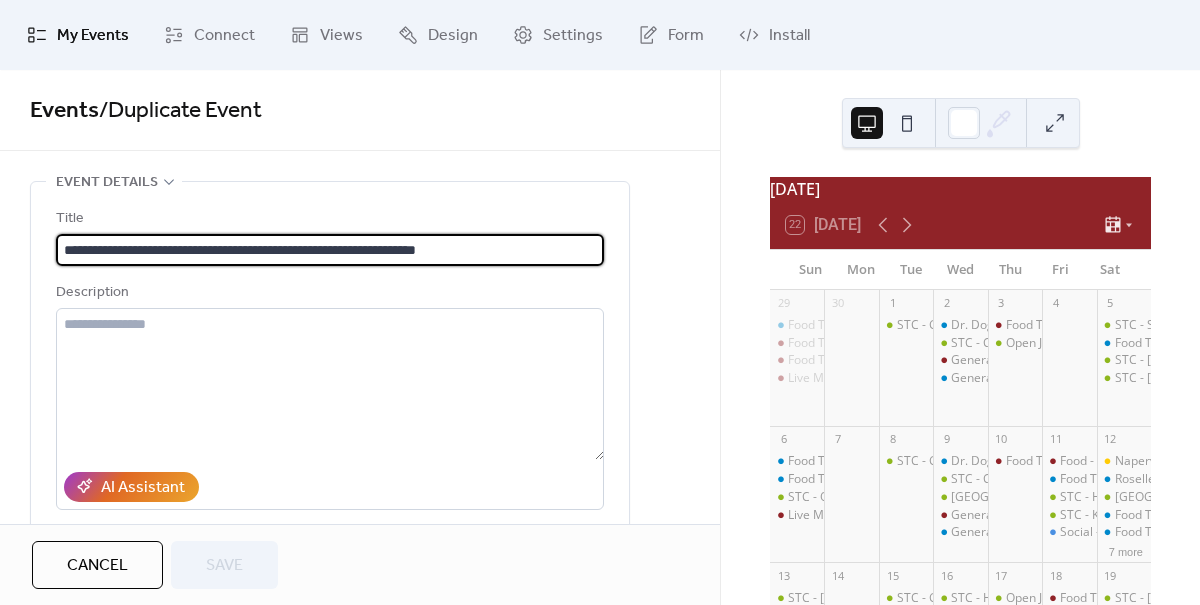 click on "**********" at bounding box center [330, 250] 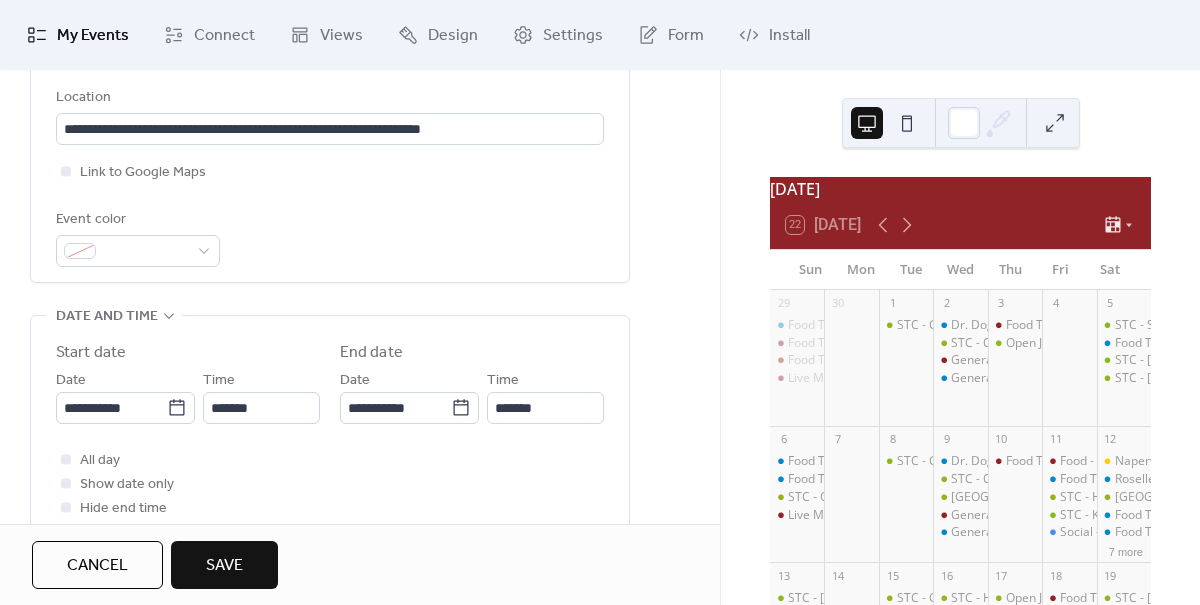 scroll, scrollTop: 462, scrollLeft: 0, axis: vertical 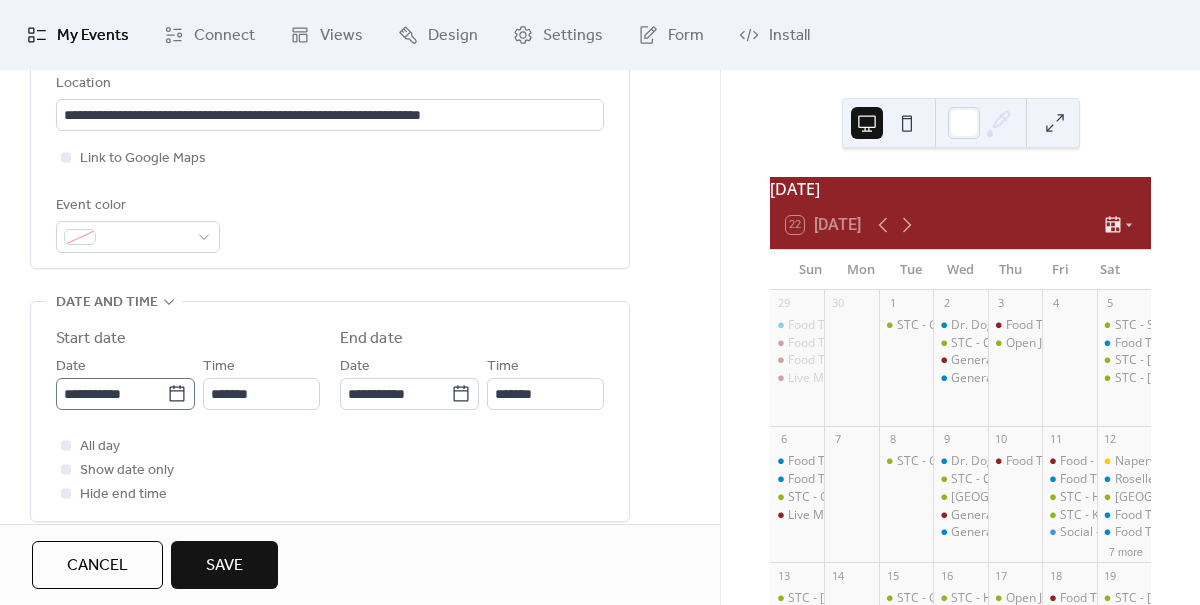type on "**********" 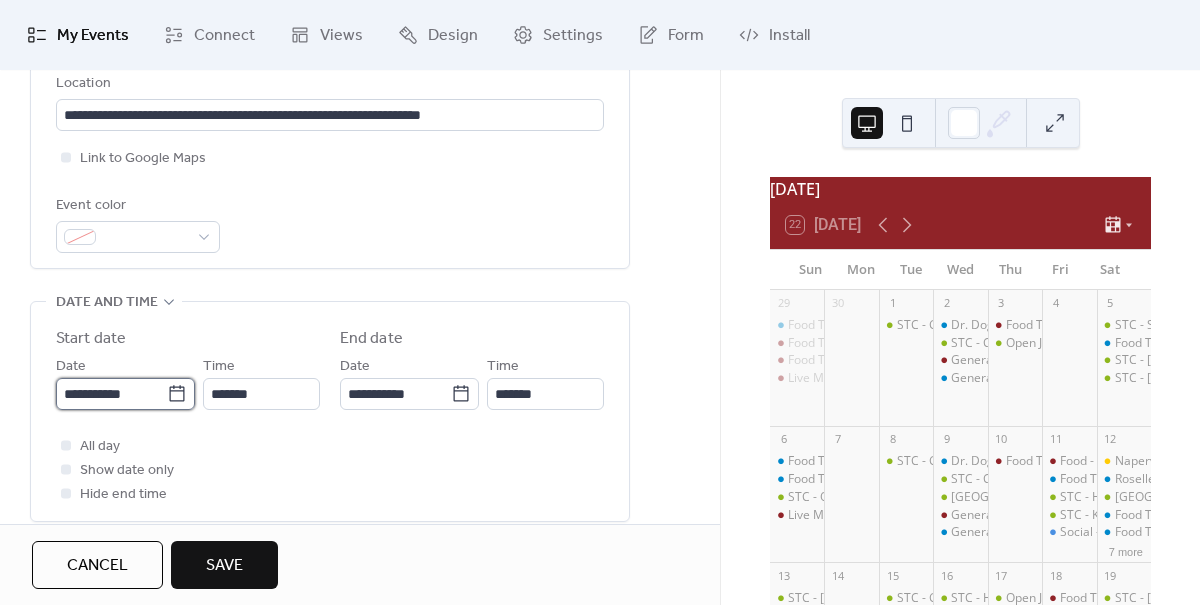 click on "**********" at bounding box center (111, 394) 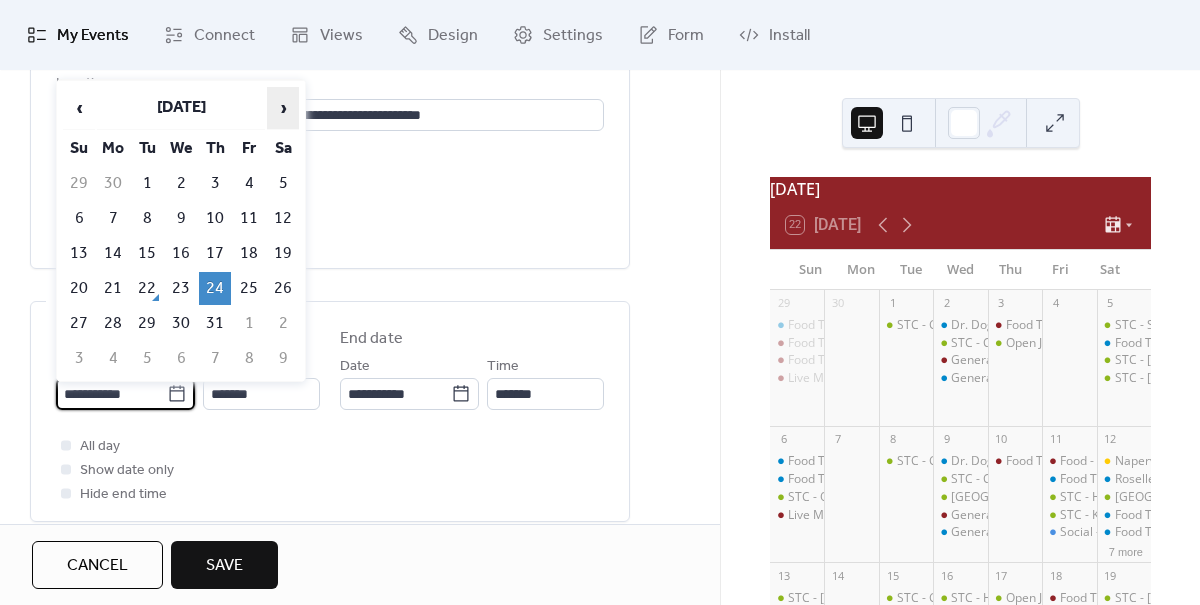 click on "›" at bounding box center (283, 108) 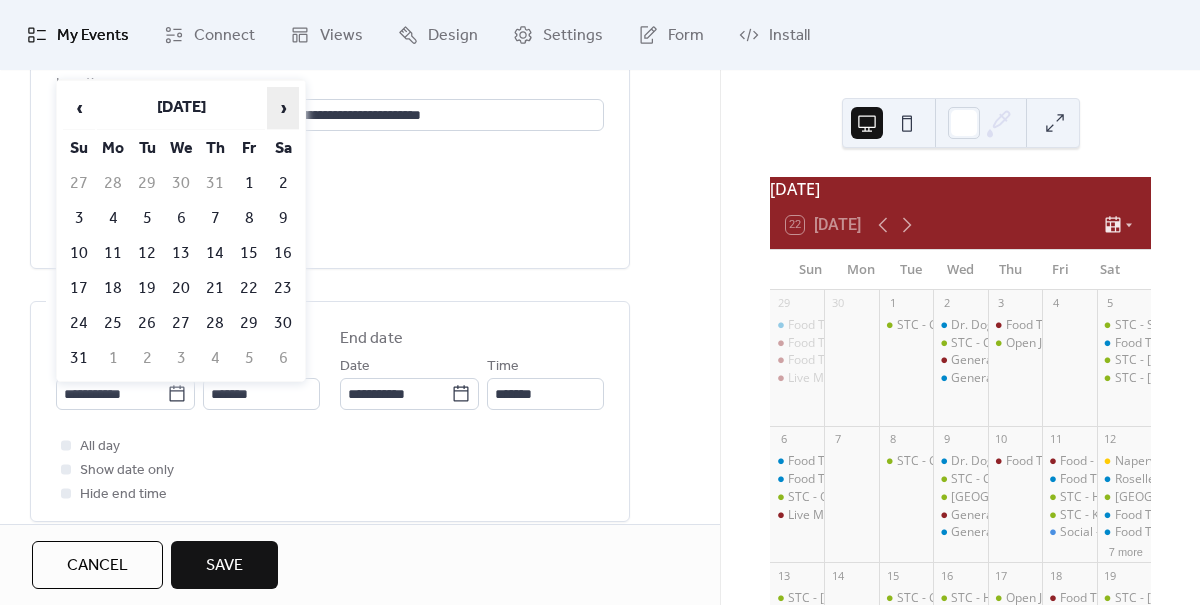 click on "›" at bounding box center (283, 108) 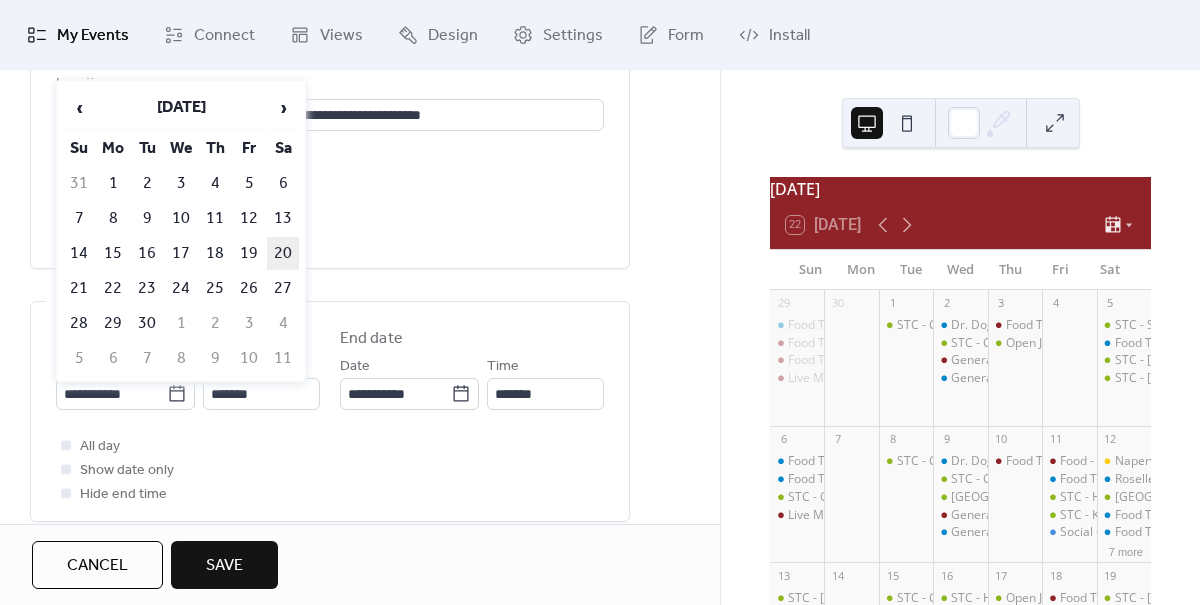 click on "20" at bounding box center (283, 253) 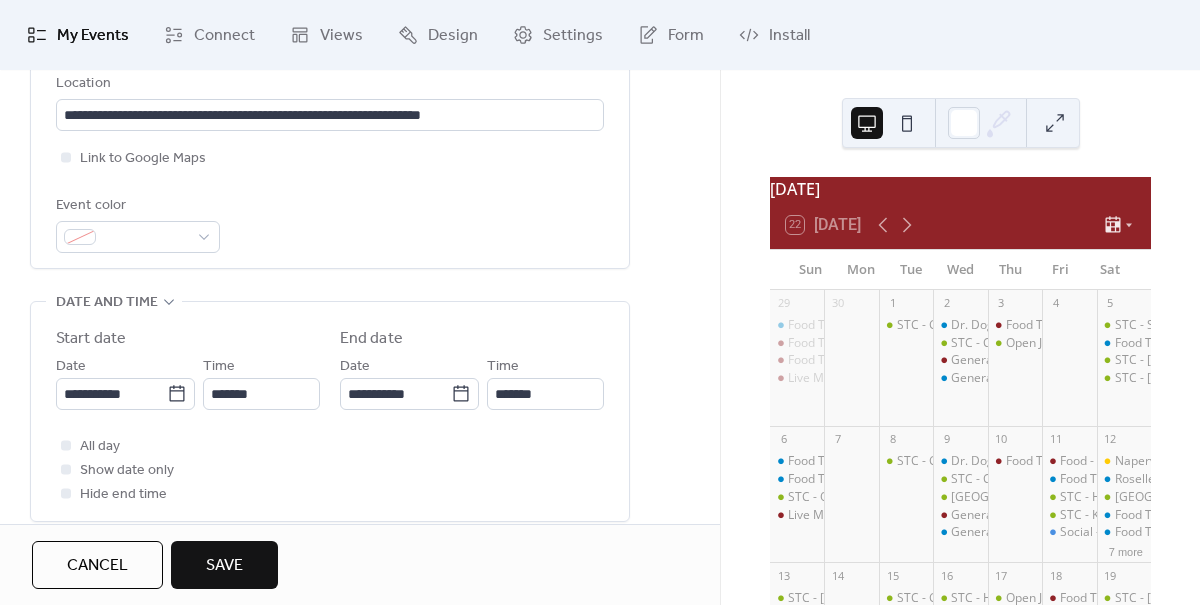 click on "Save" at bounding box center [224, 566] 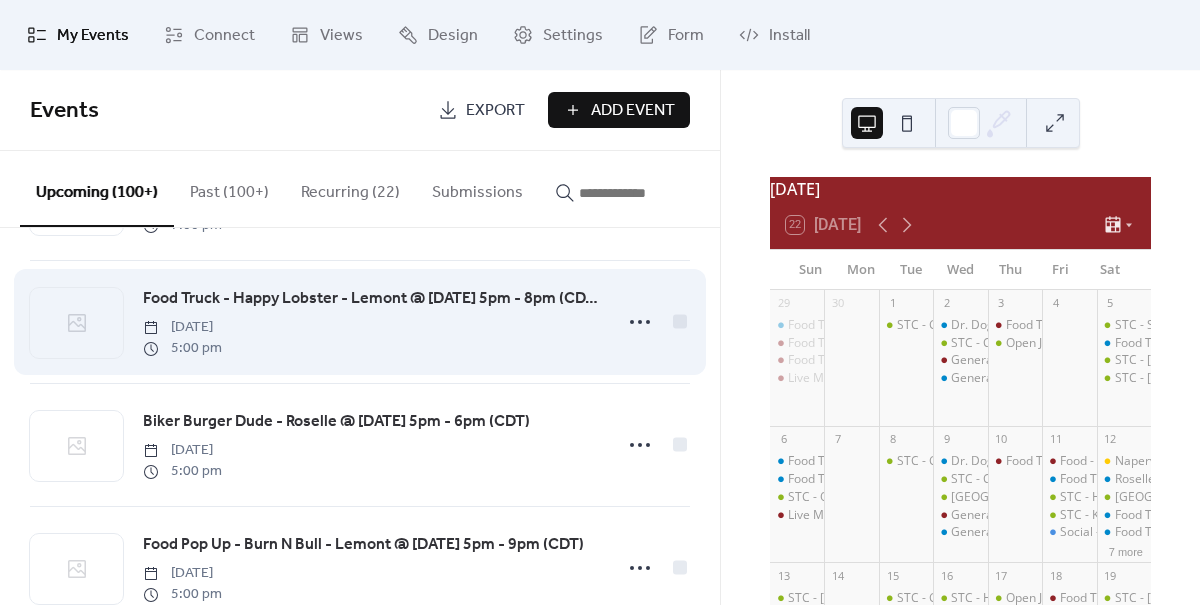 scroll, scrollTop: 488, scrollLeft: 0, axis: vertical 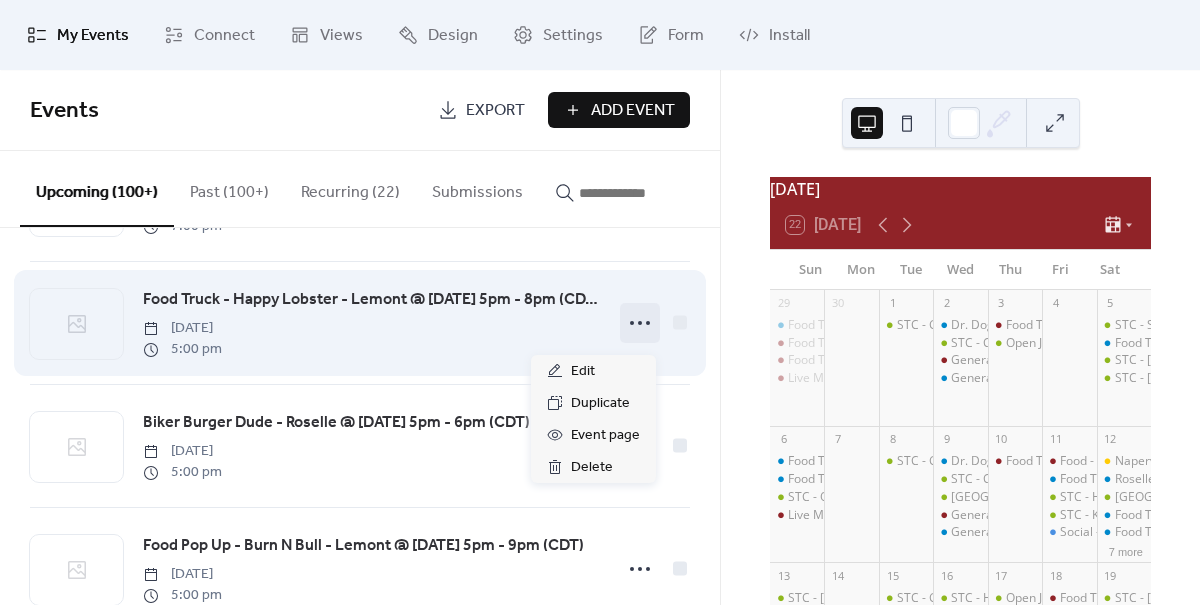 click 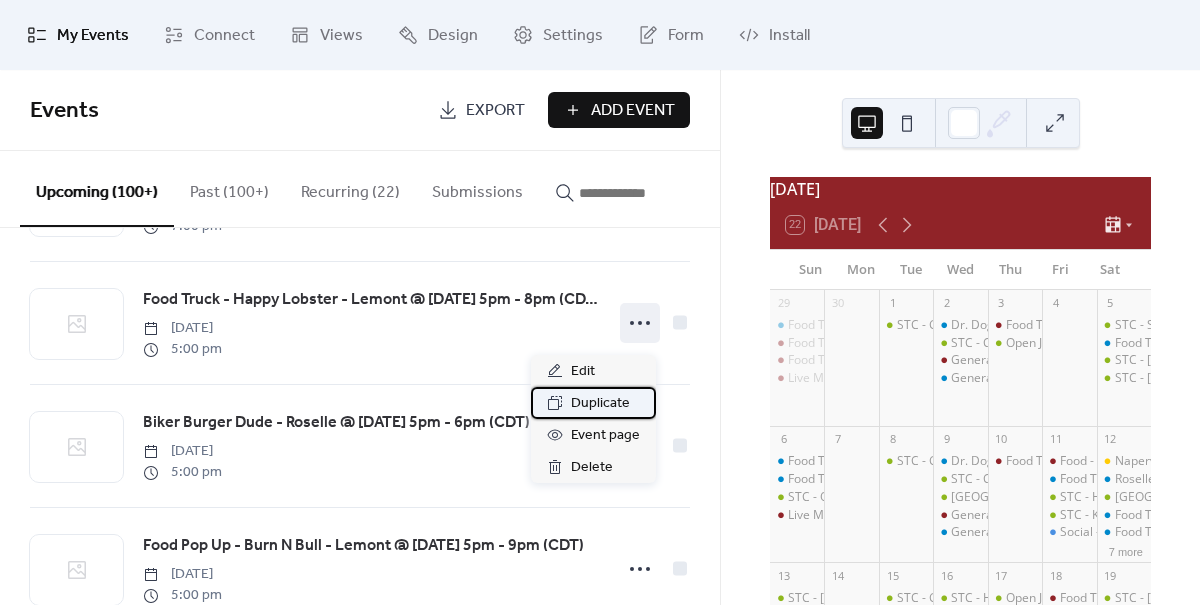click on "Duplicate" at bounding box center (600, 404) 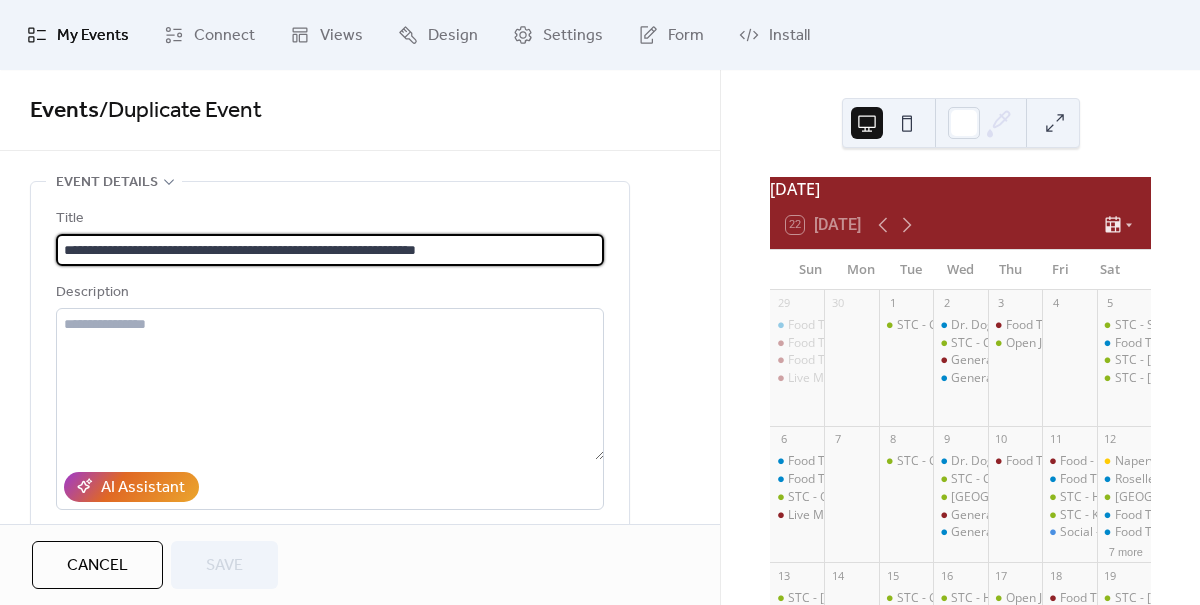 click on "**********" at bounding box center [330, 250] 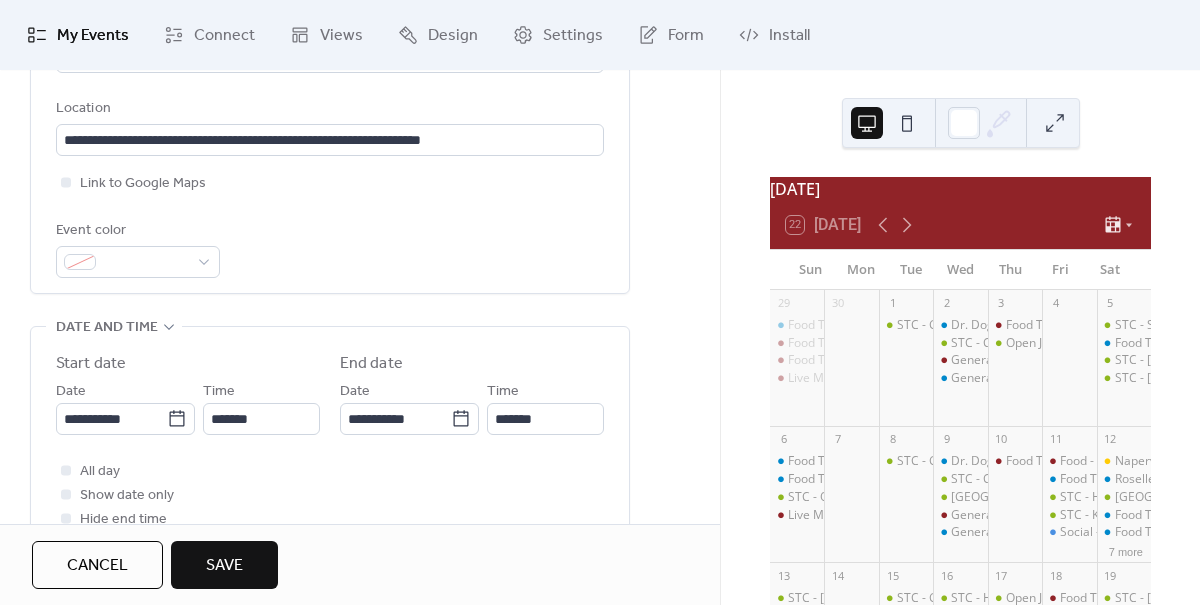 scroll, scrollTop: 539, scrollLeft: 0, axis: vertical 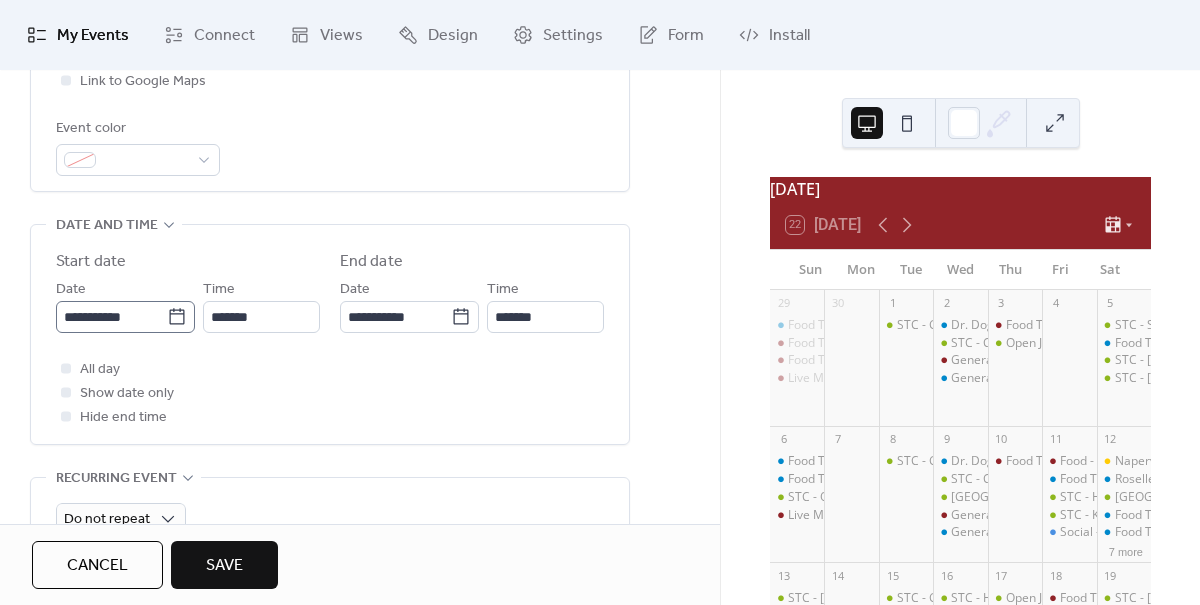 type on "**********" 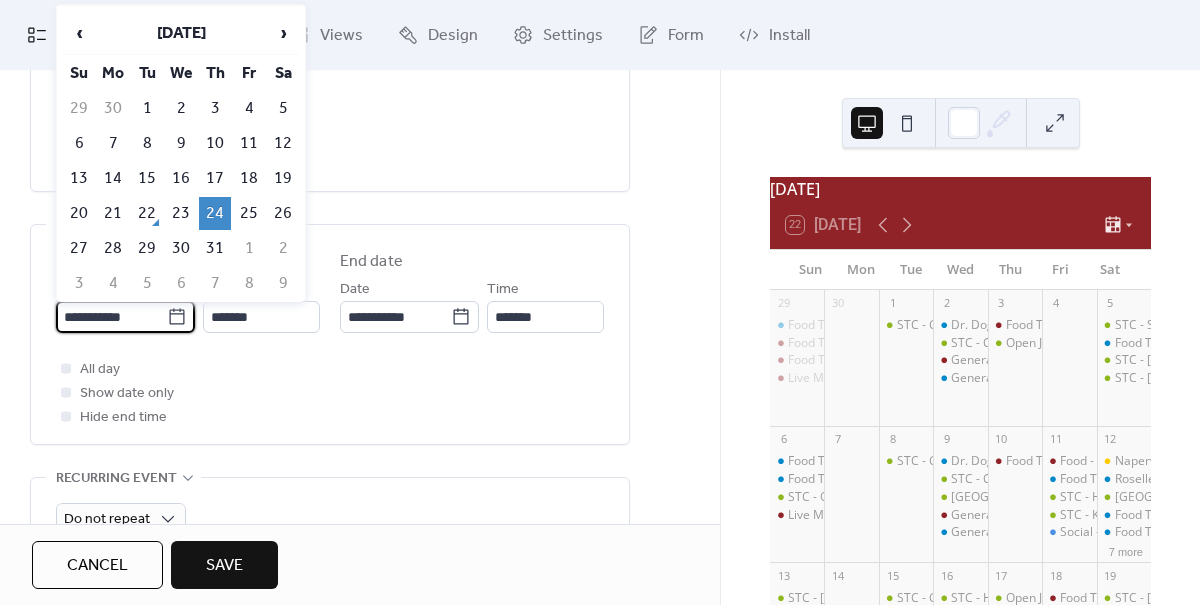 click on "**********" at bounding box center [111, 317] 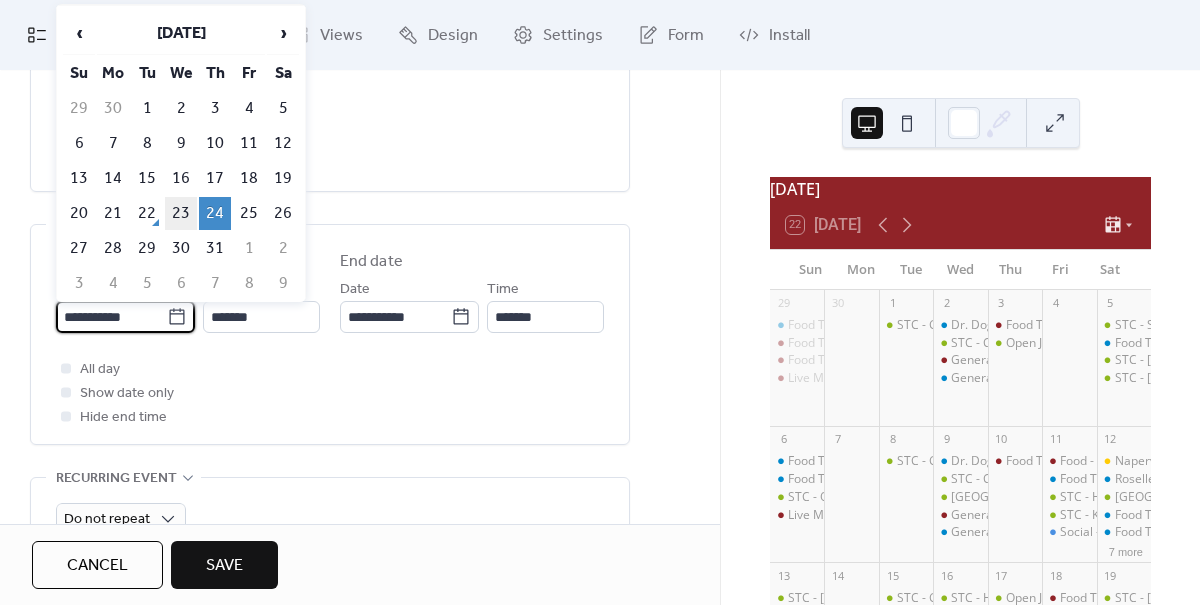click on "23" at bounding box center (181, 213) 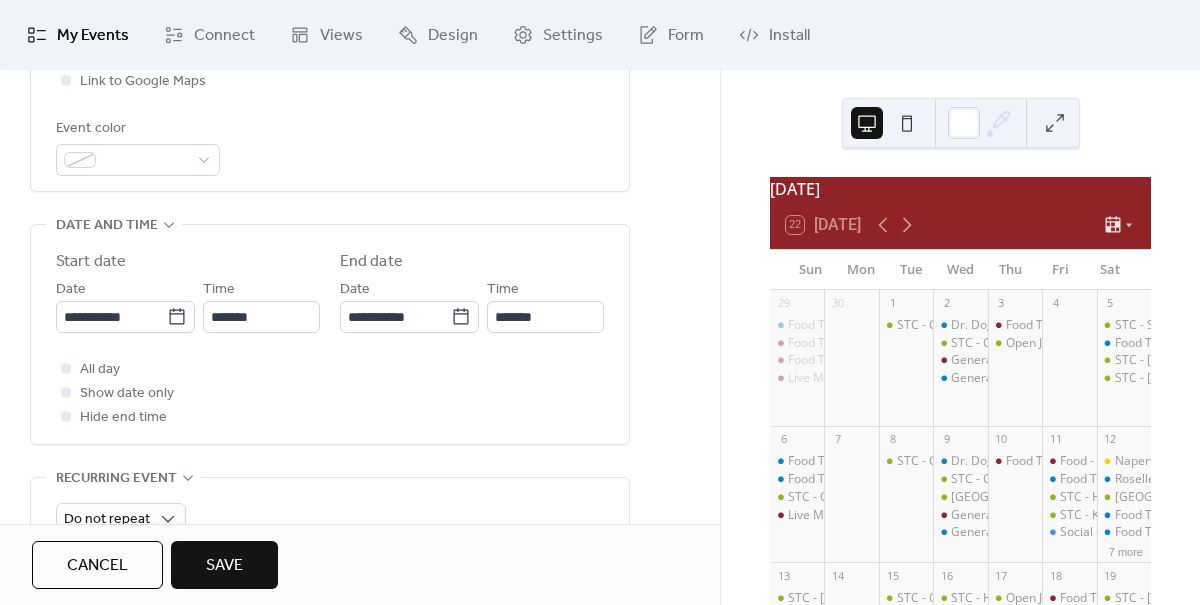 scroll, scrollTop: 0, scrollLeft: 0, axis: both 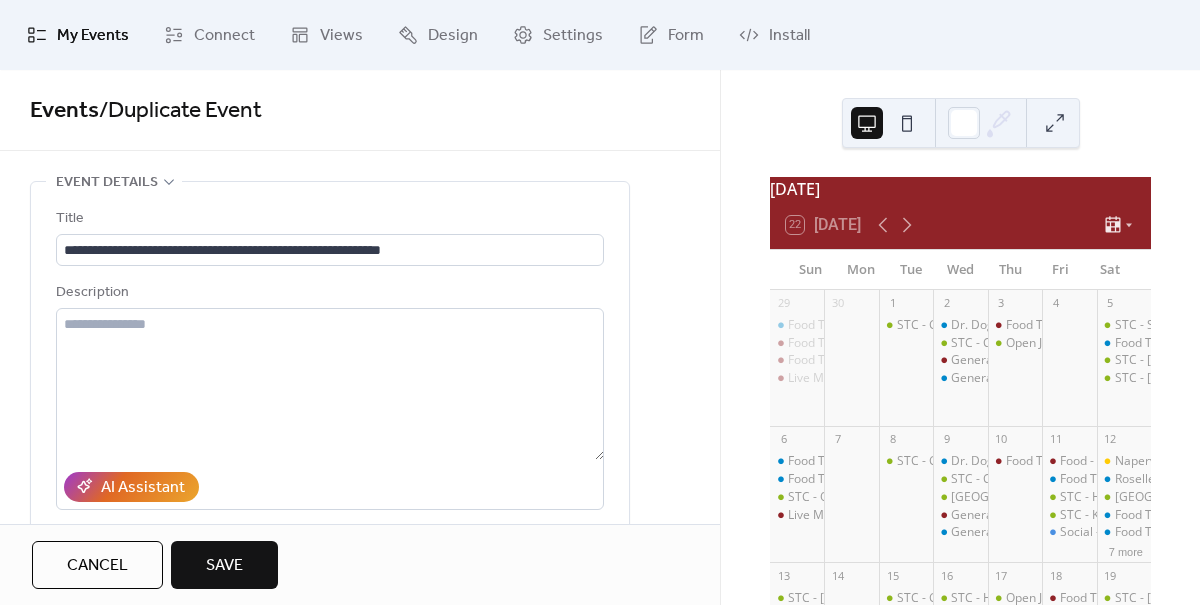 click on "Save" at bounding box center (224, 566) 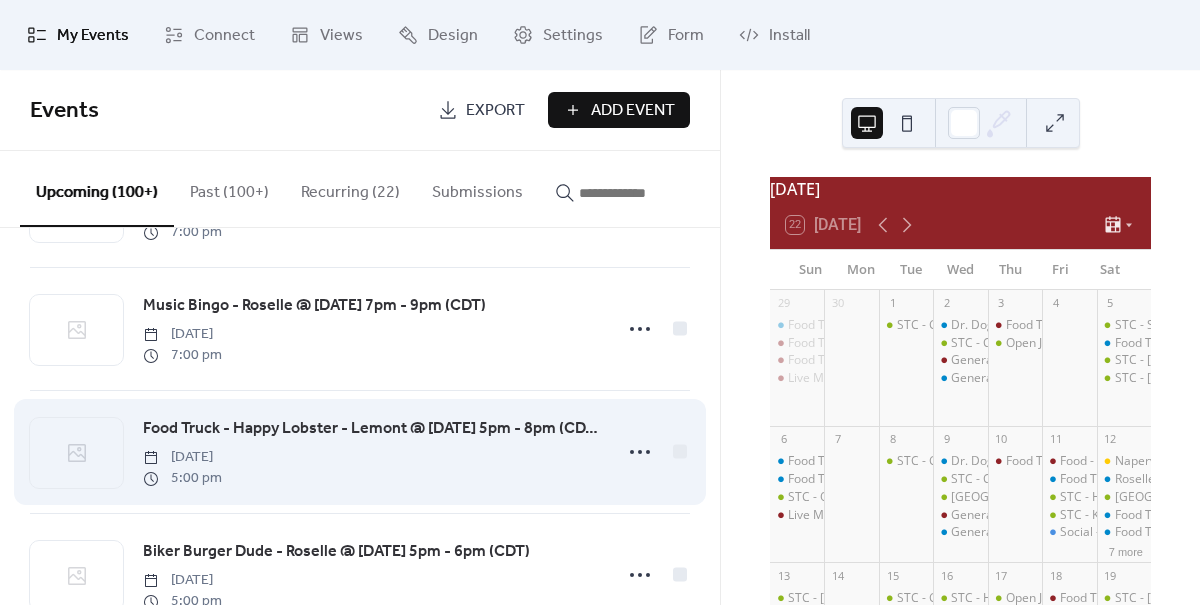 scroll, scrollTop: 481, scrollLeft: 0, axis: vertical 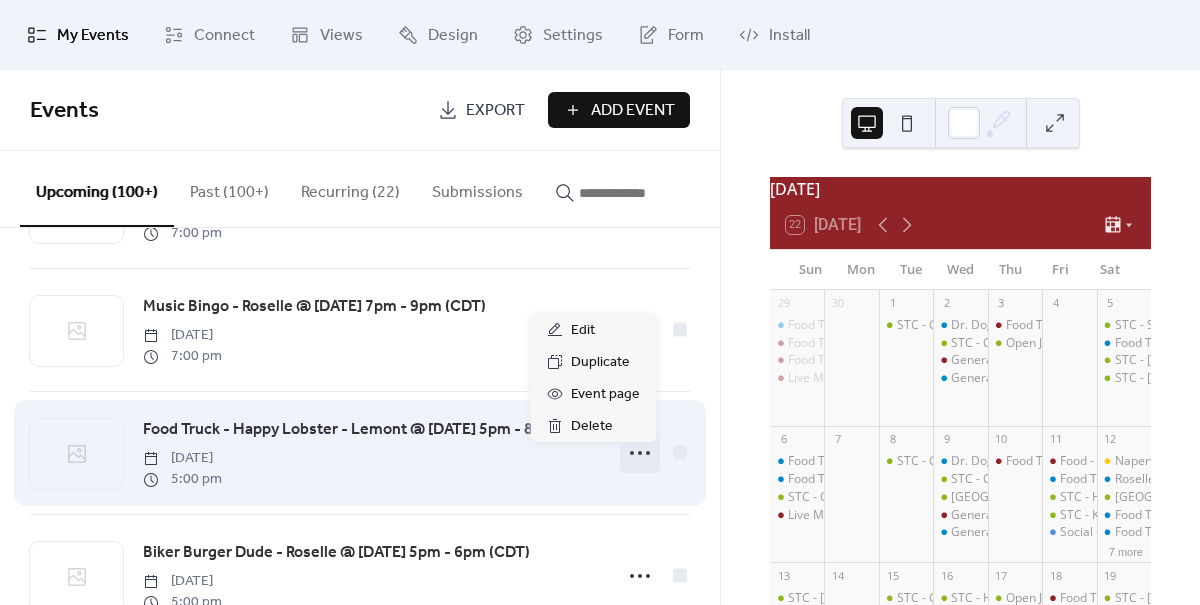 click 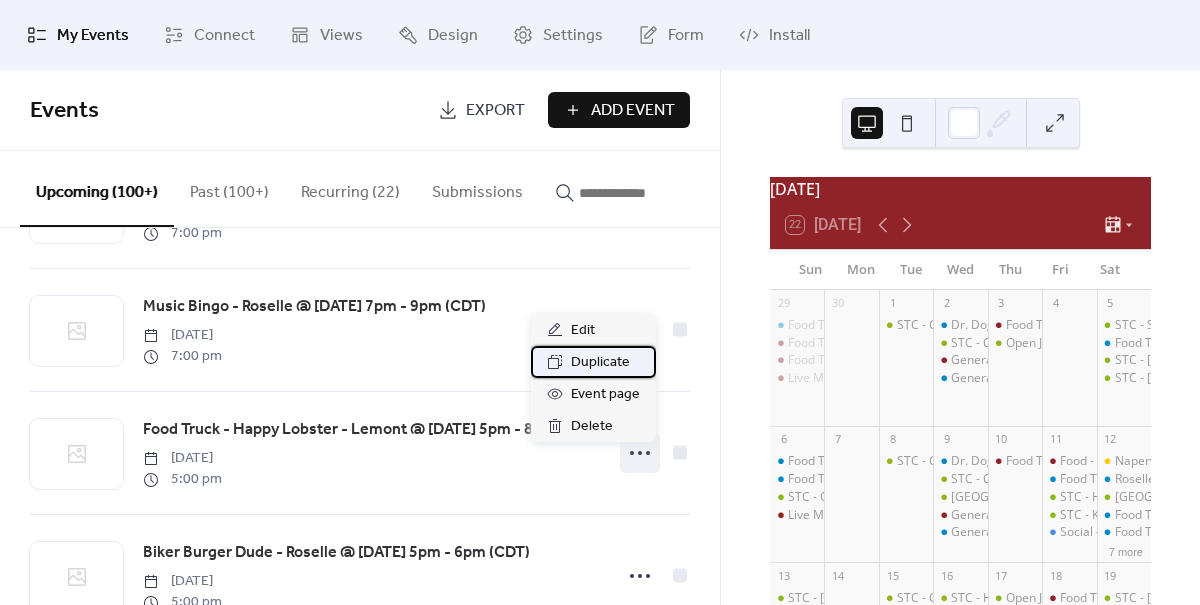 click on "Duplicate" at bounding box center (600, 363) 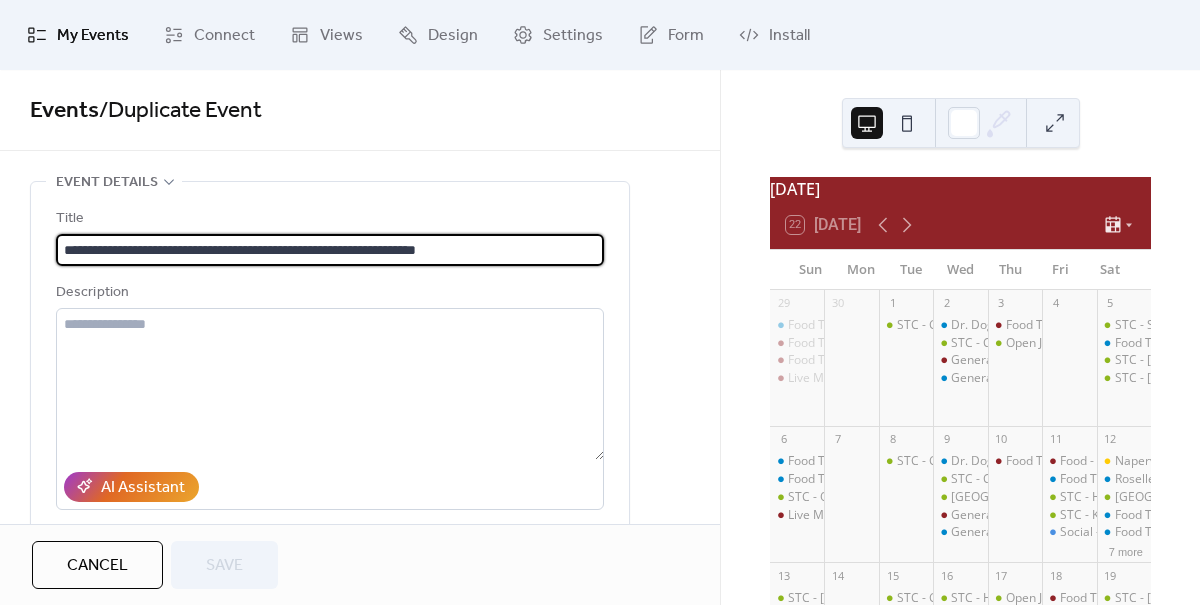 click on "**********" at bounding box center [330, 250] 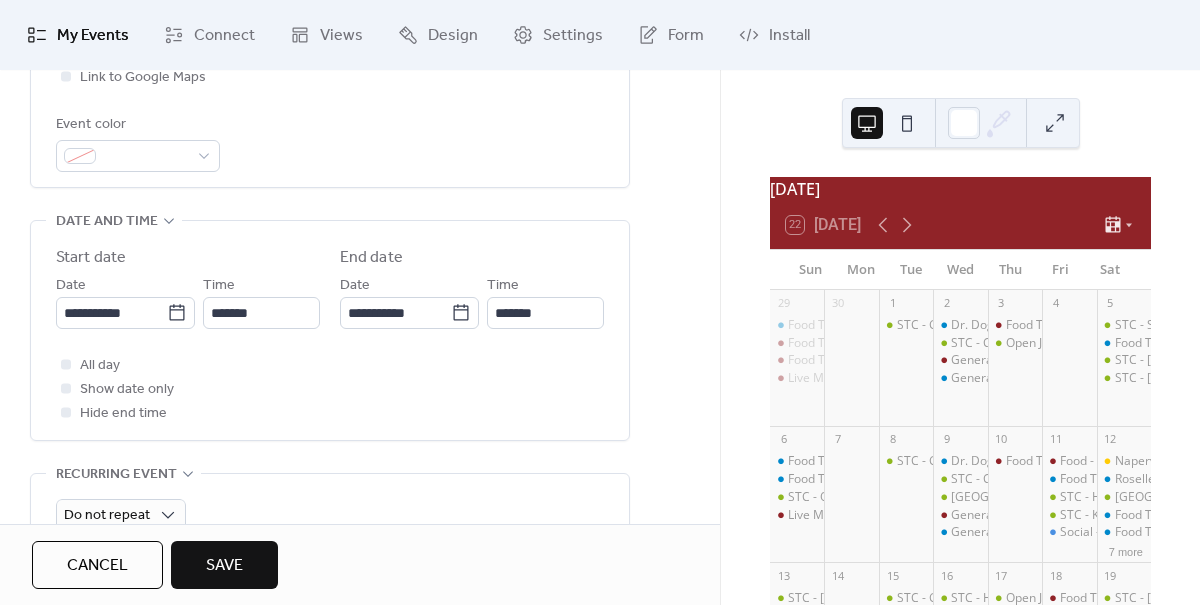 scroll, scrollTop: 562, scrollLeft: 0, axis: vertical 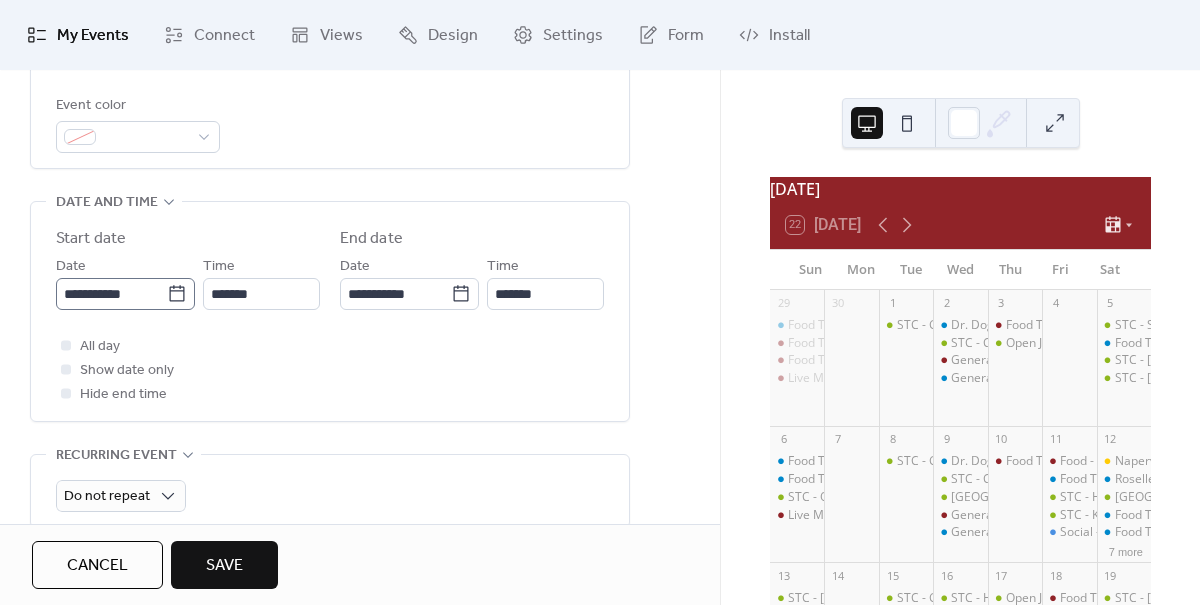 type on "**********" 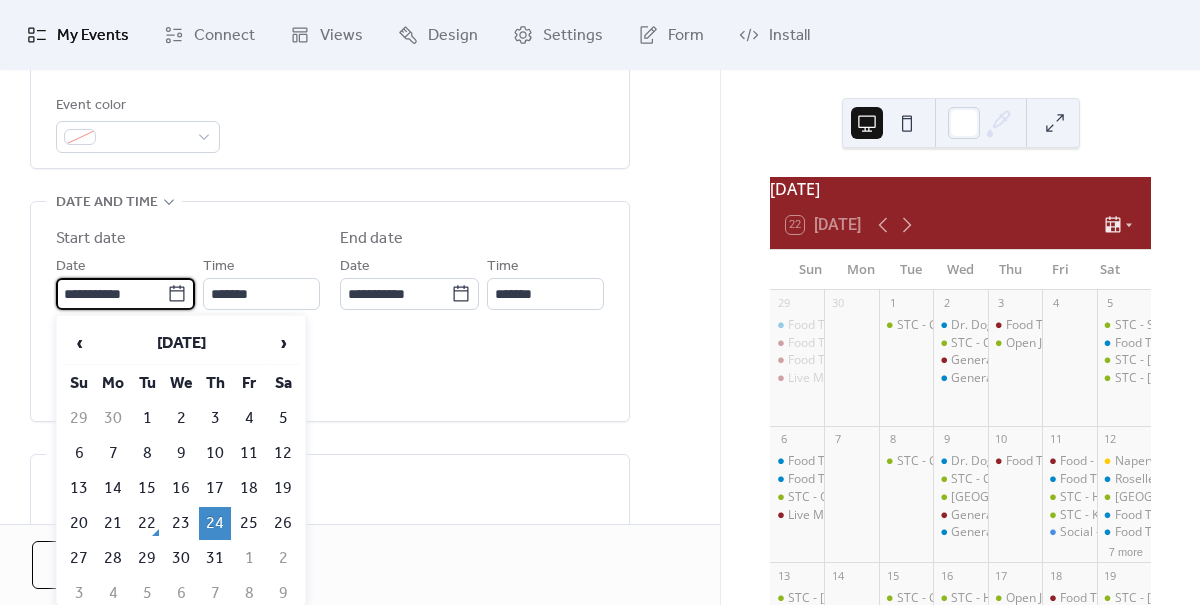 click on "**********" at bounding box center [111, 294] 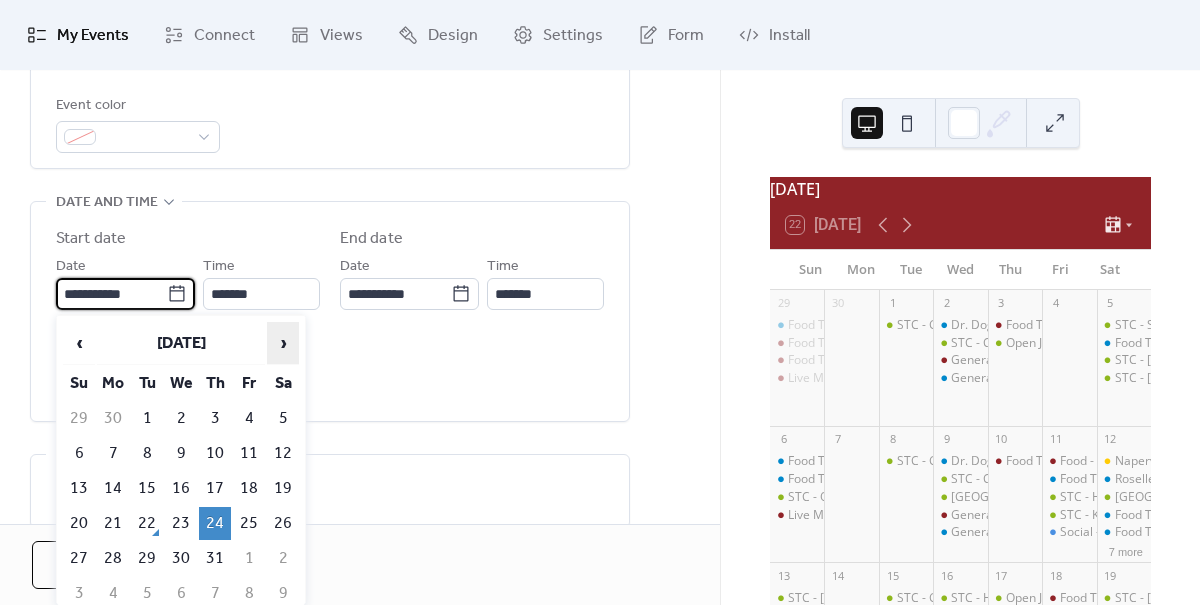 click on "›" at bounding box center [283, 343] 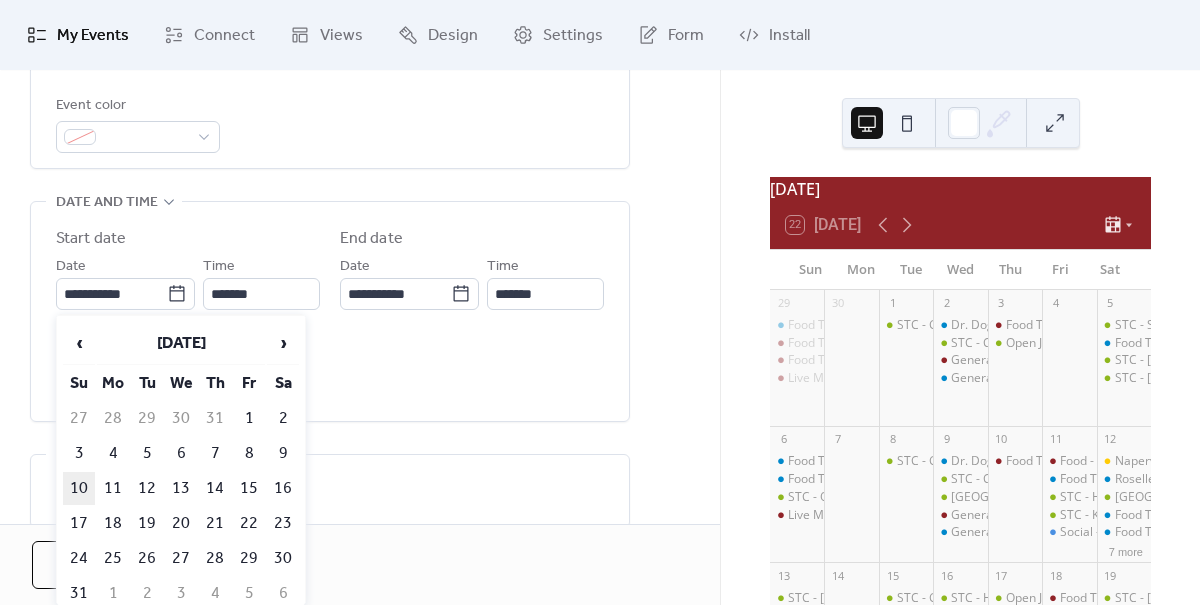 click on "10" at bounding box center (79, 488) 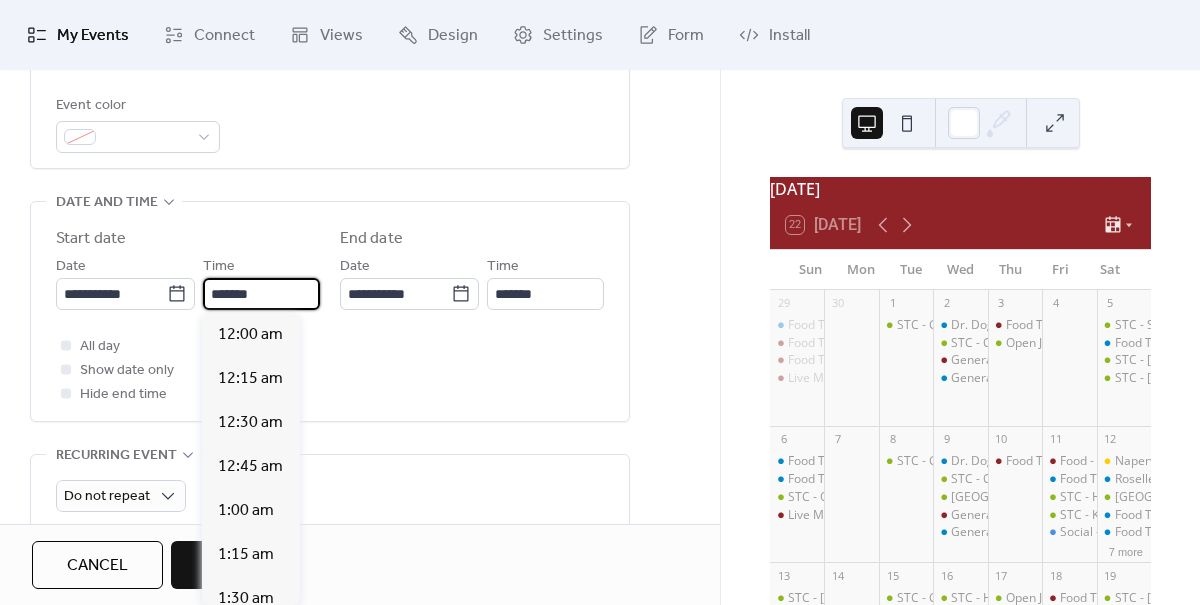click on "*******" at bounding box center [261, 294] 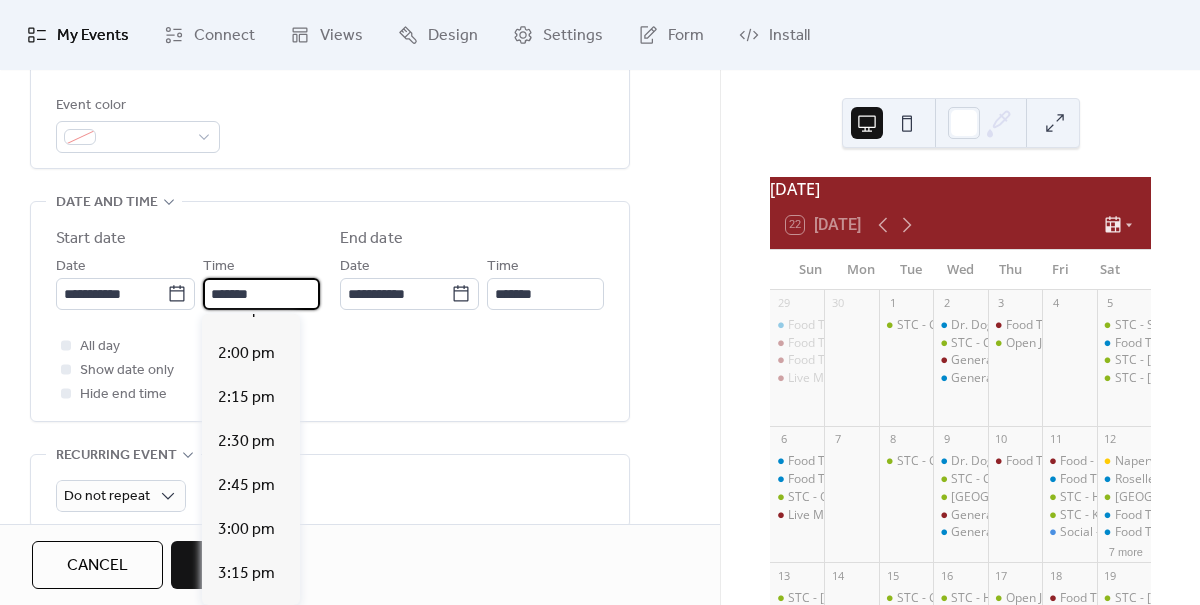 scroll, scrollTop: 2444, scrollLeft: 0, axis: vertical 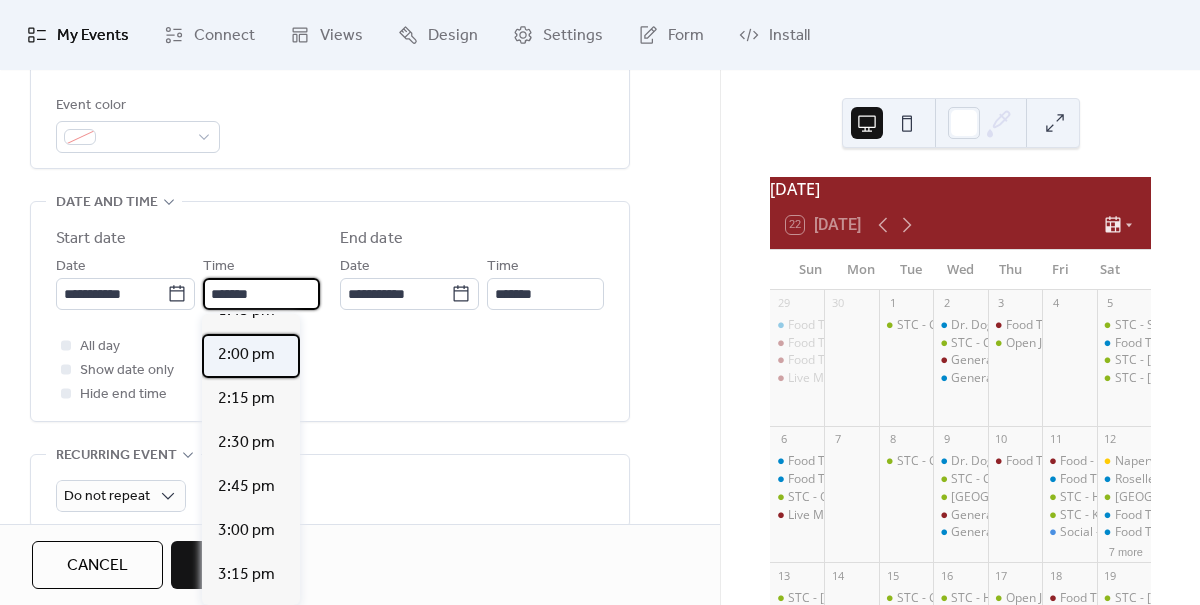 click on "2:00 pm" at bounding box center [246, 355] 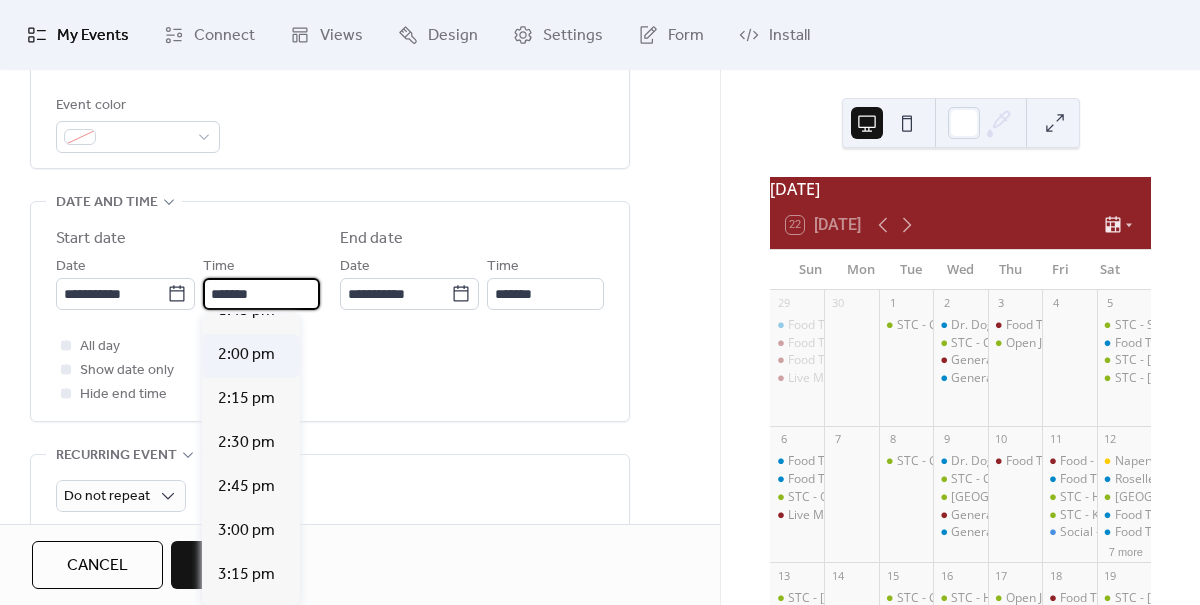 type on "*******" 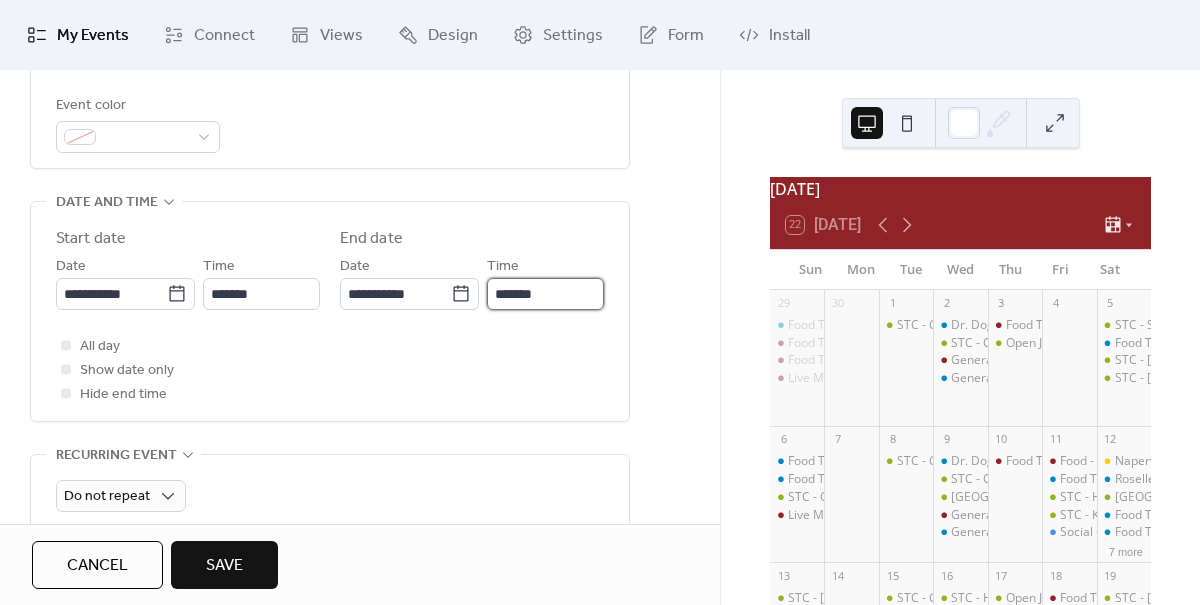 click on "*******" at bounding box center (545, 294) 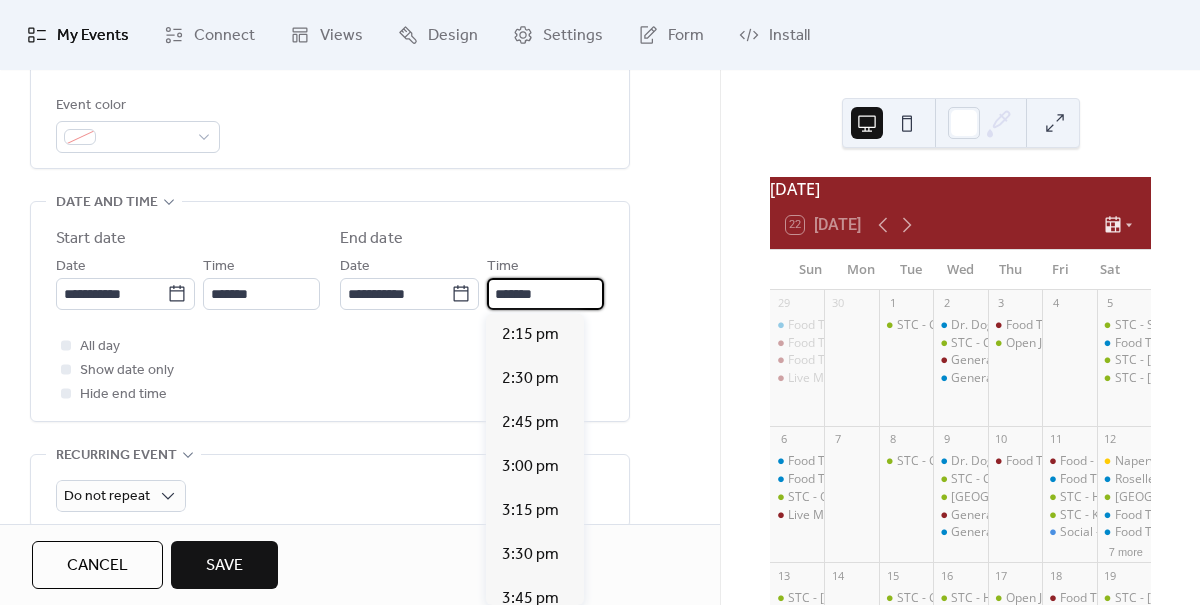scroll, scrollTop: 484, scrollLeft: 0, axis: vertical 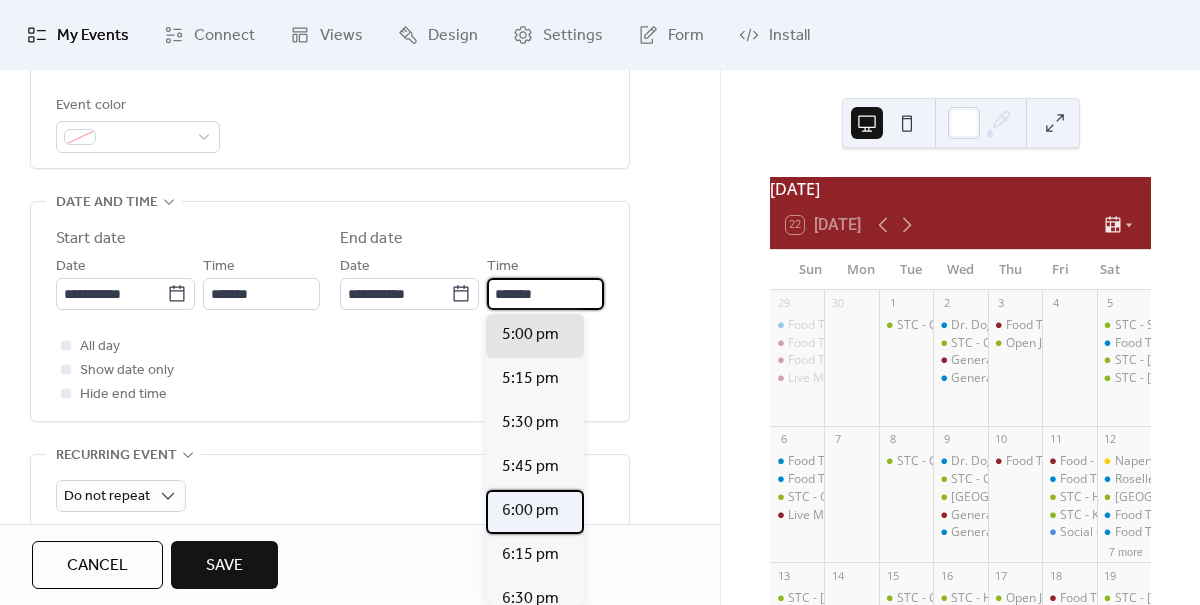 click on "6:00 pm" at bounding box center (530, 511) 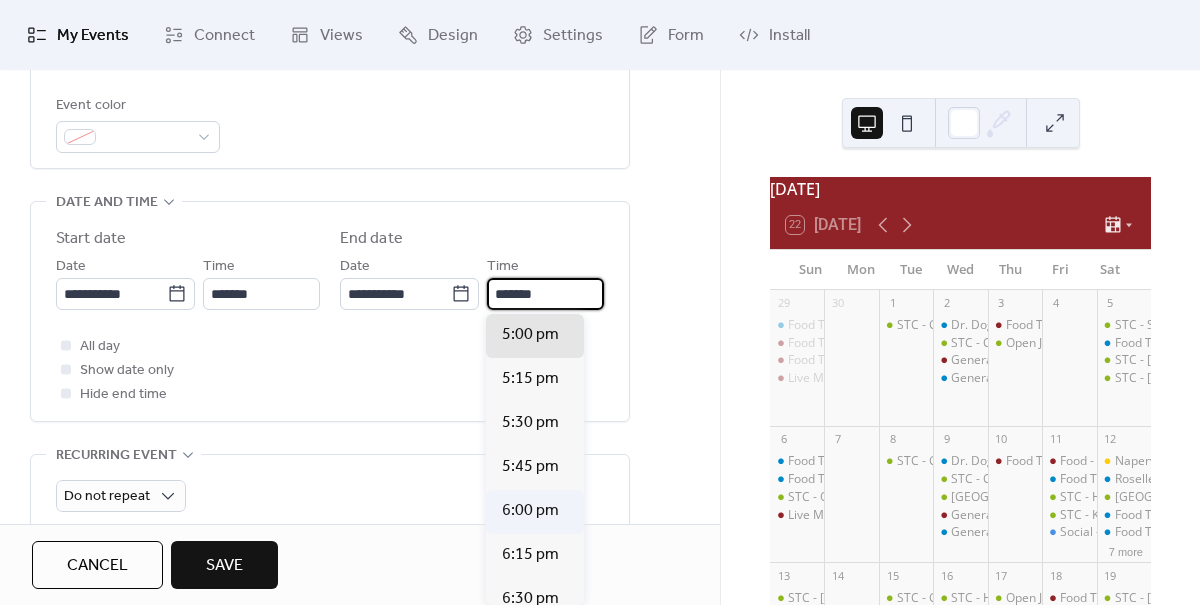 type on "*******" 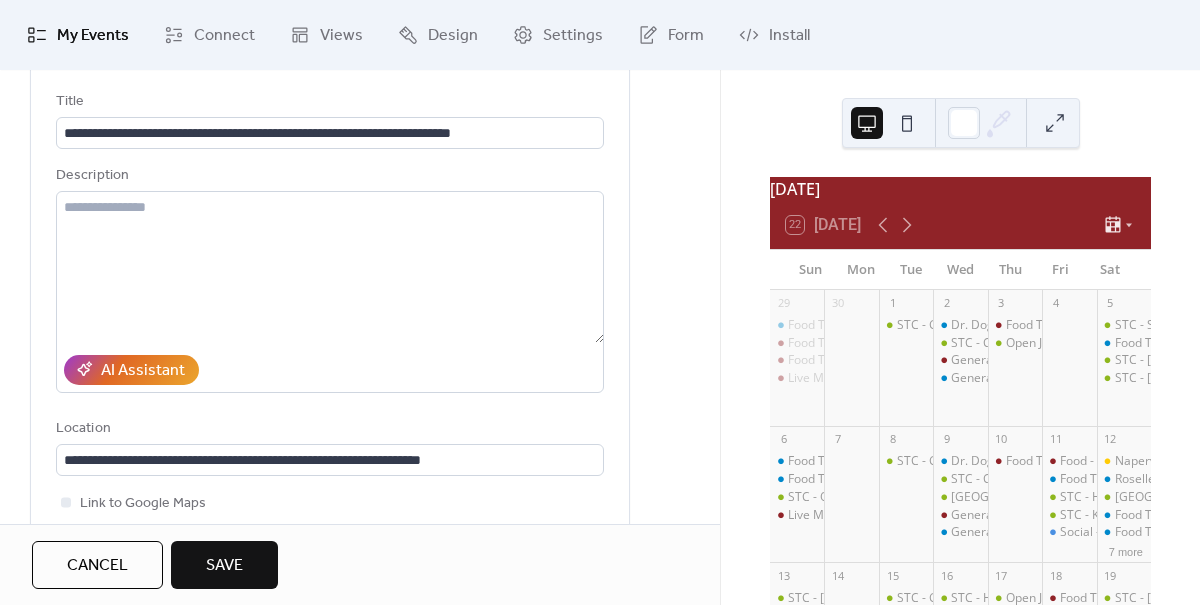 scroll, scrollTop: 119, scrollLeft: 0, axis: vertical 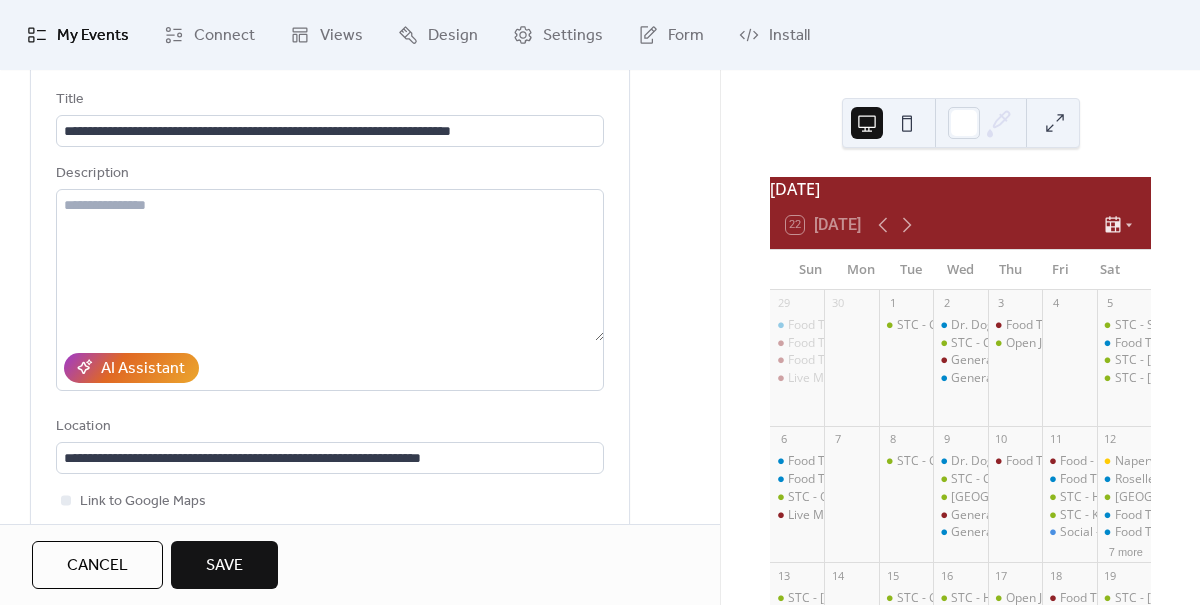 click on "Save" at bounding box center (224, 566) 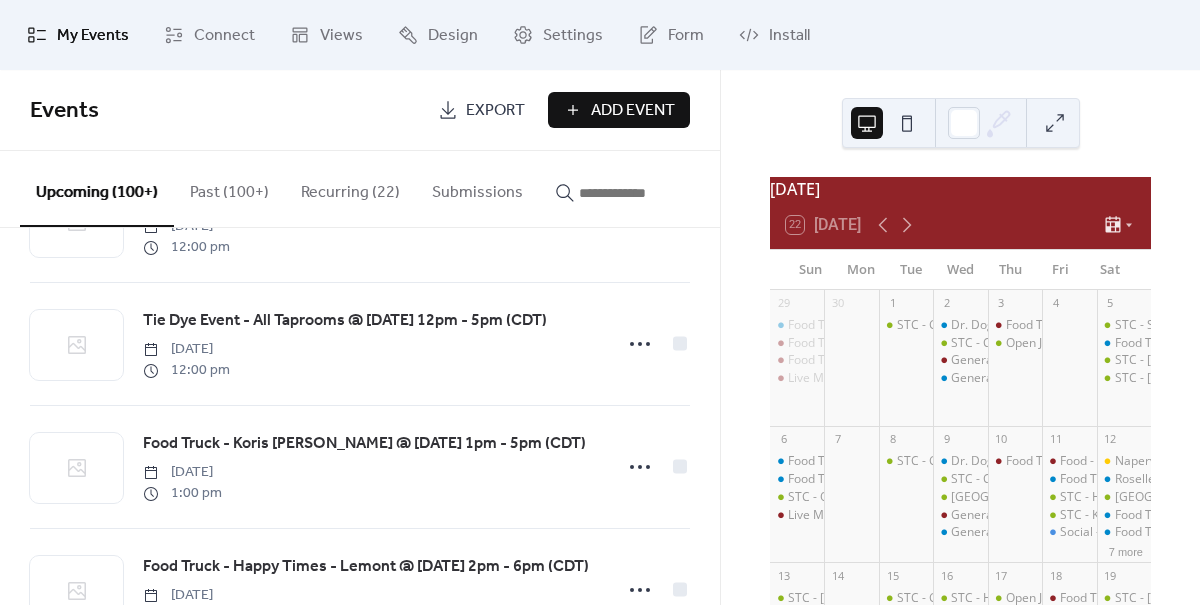 scroll, scrollTop: 1454, scrollLeft: 0, axis: vertical 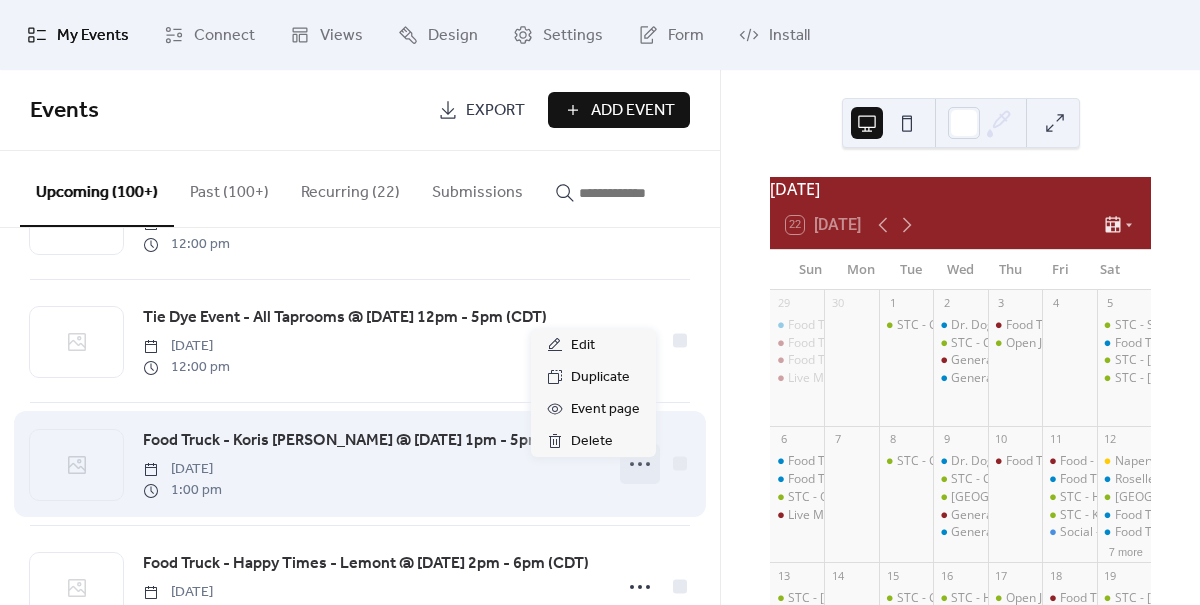 click 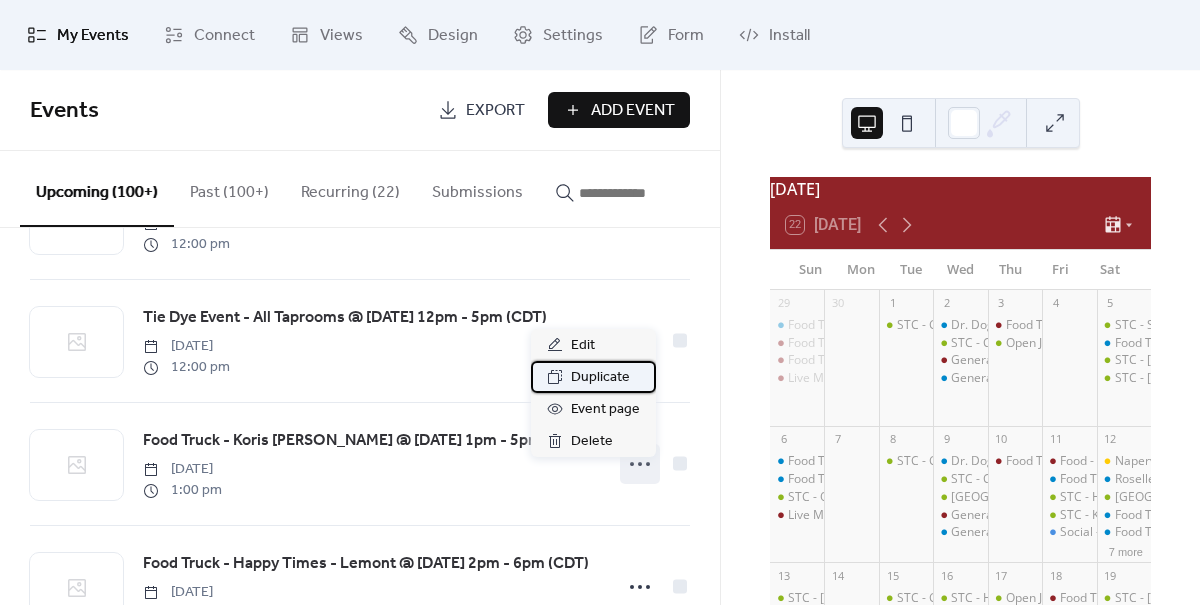 click on "Duplicate" at bounding box center [600, 378] 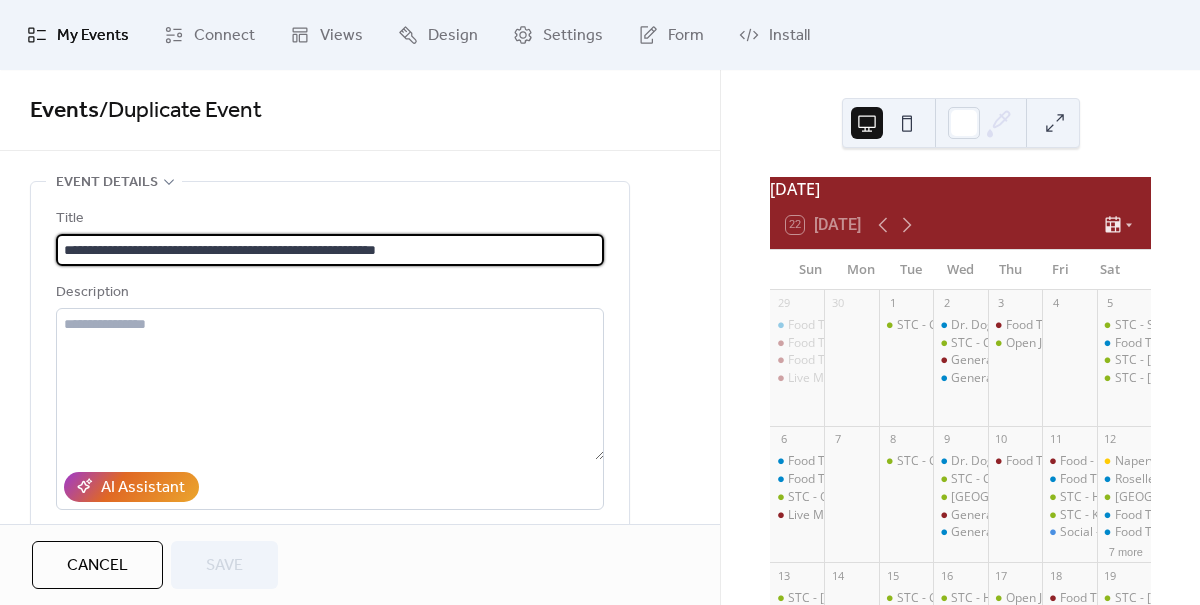 click on "**********" at bounding box center [330, 250] 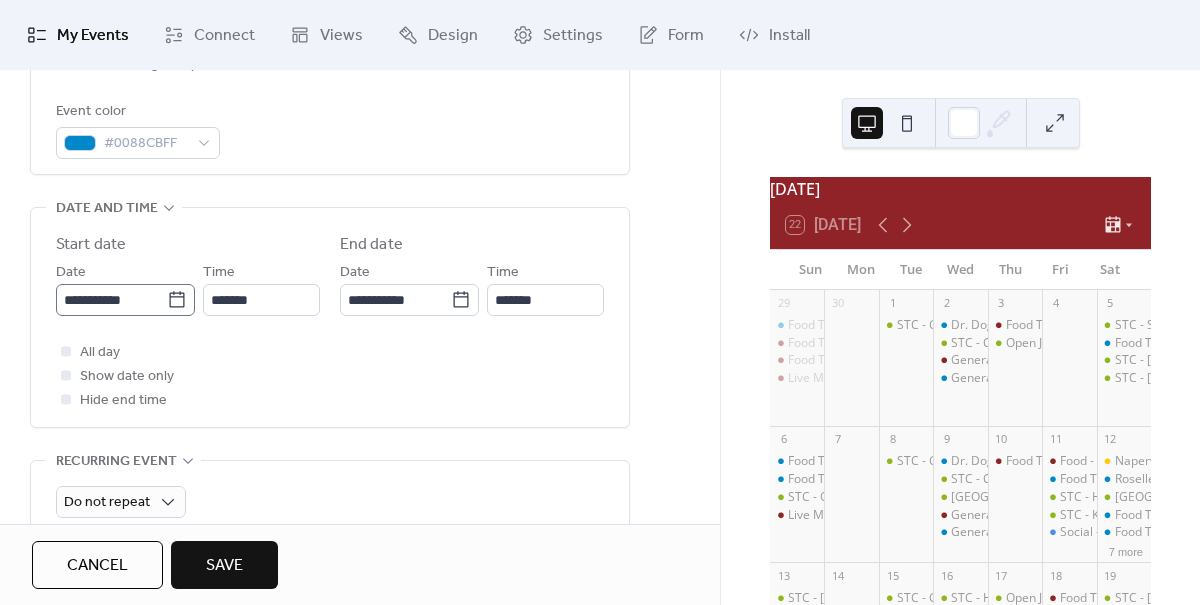 scroll, scrollTop: 566, scrollLeft: 0, axis: vertical 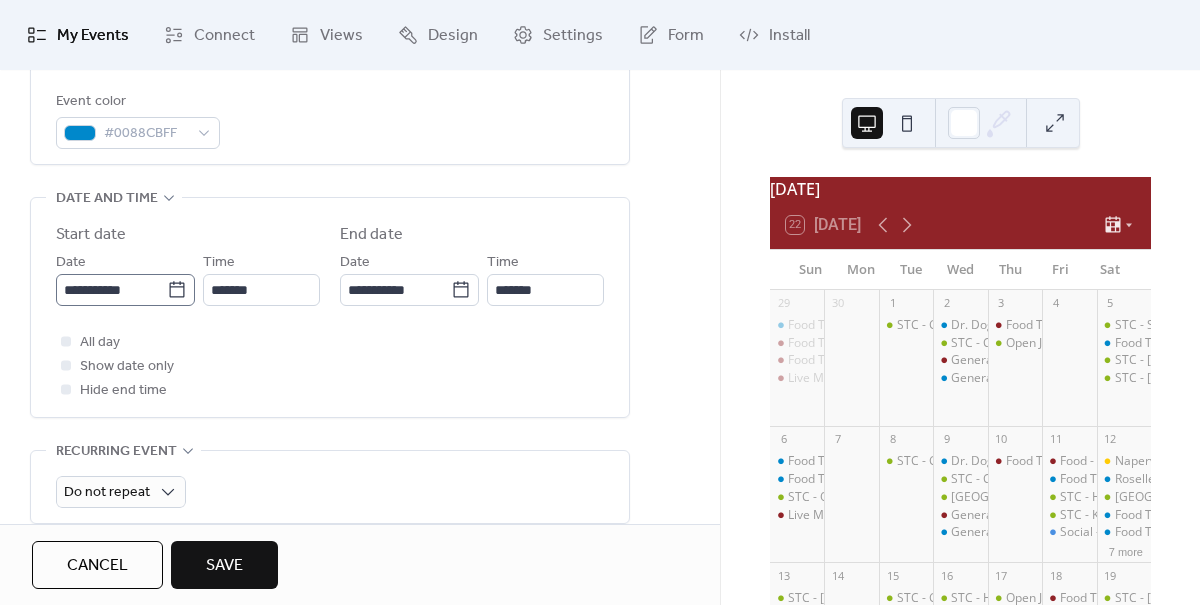 type on "**********" 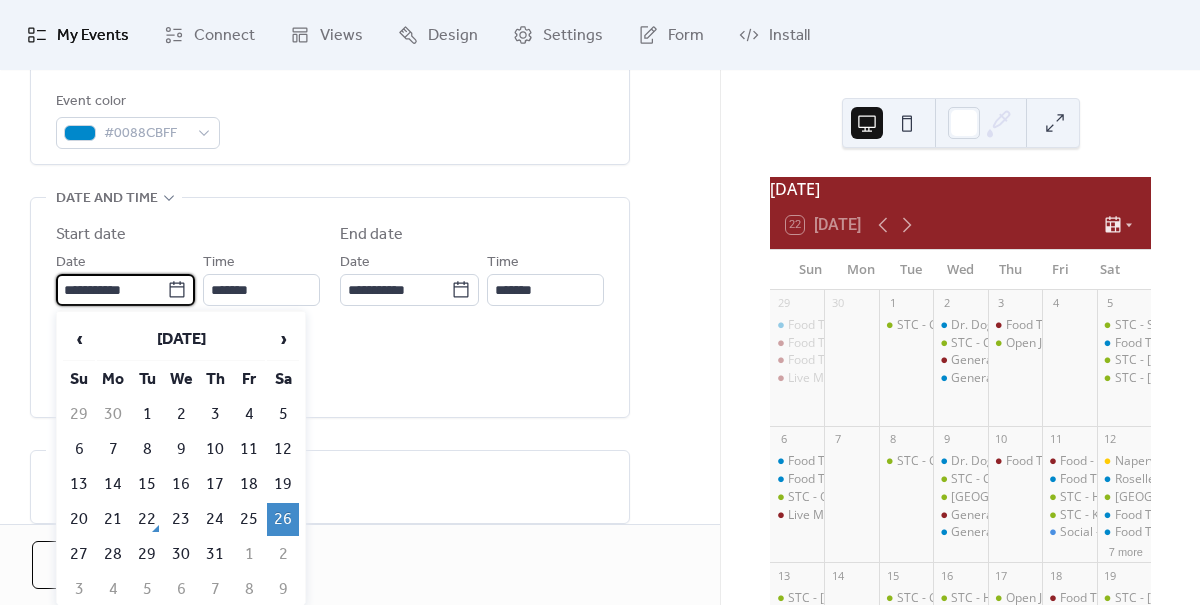 click on "**********" at bounding box center [111, 290] 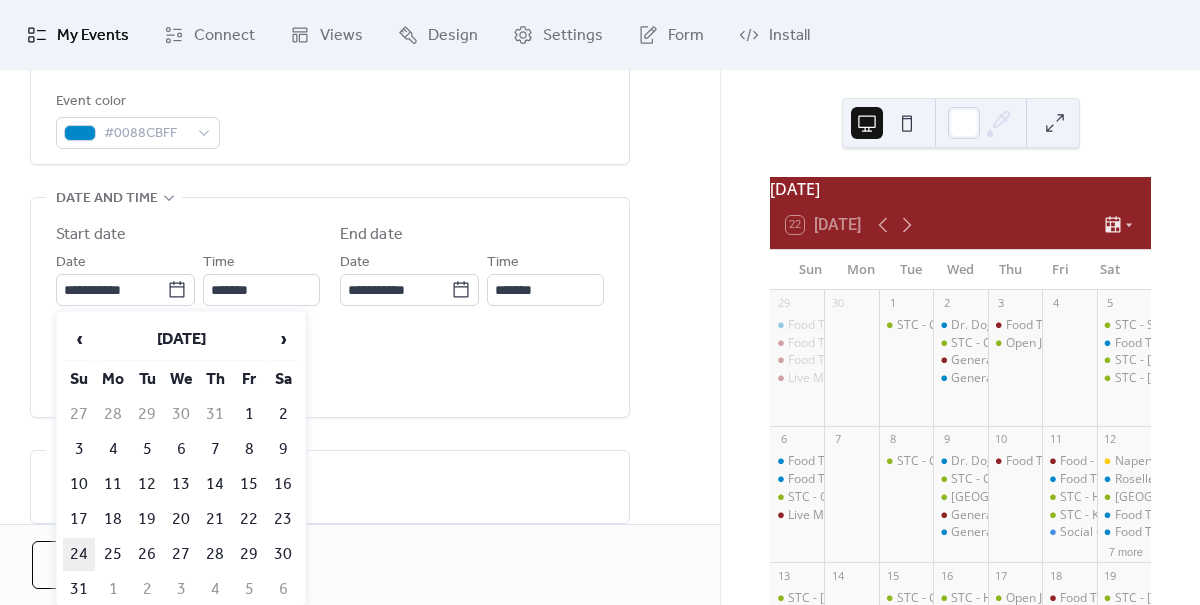 type on "**********" 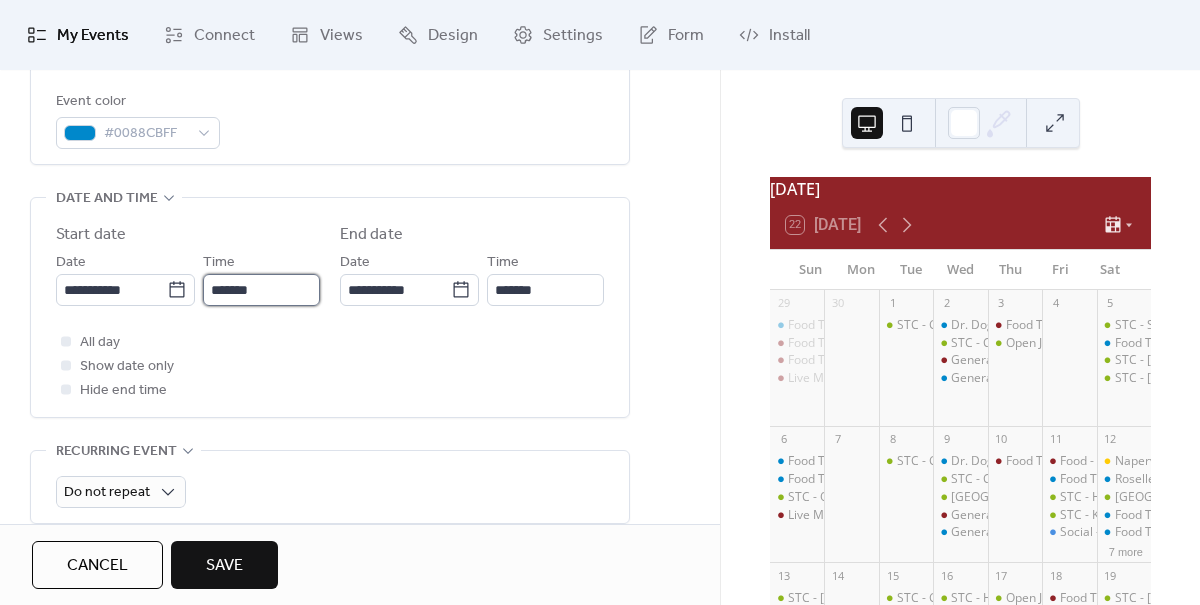 click on "*******" at bounding box center [261, 290] 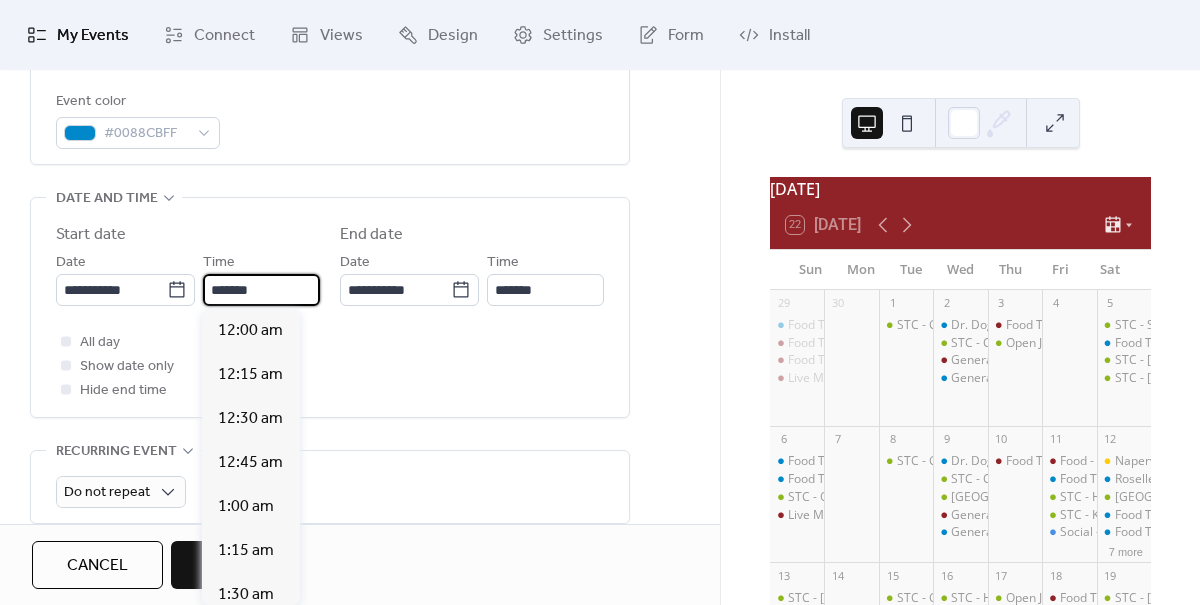 scroll, scrollTop: 2288, scrollLeft: 0, axis: vertical 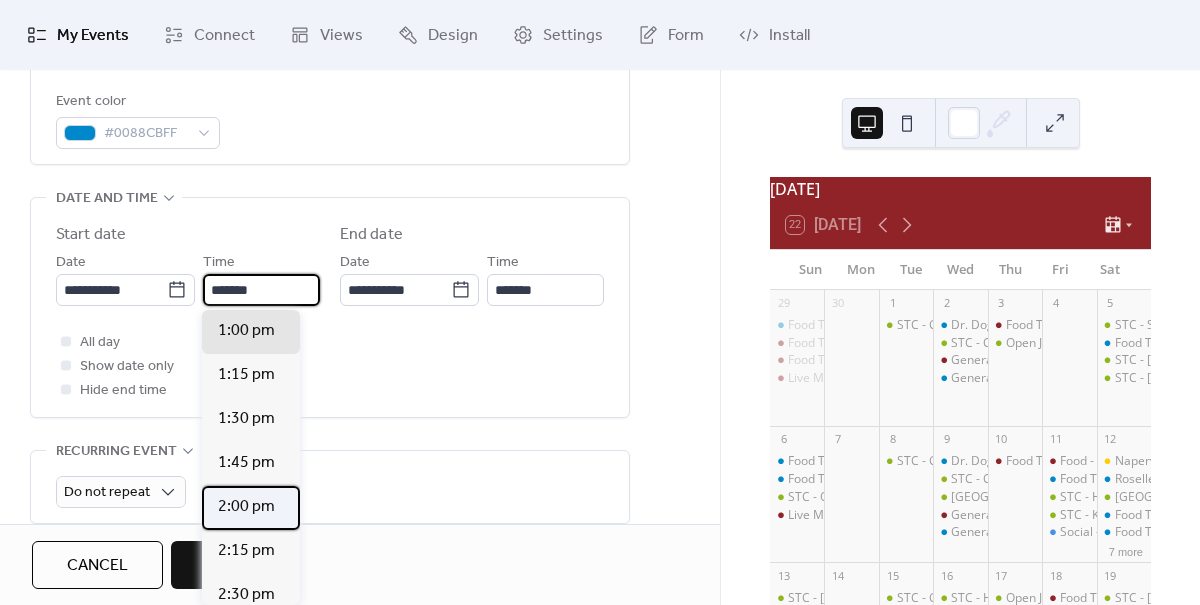click on "2:00 pm" at bounding box center [246, 507] 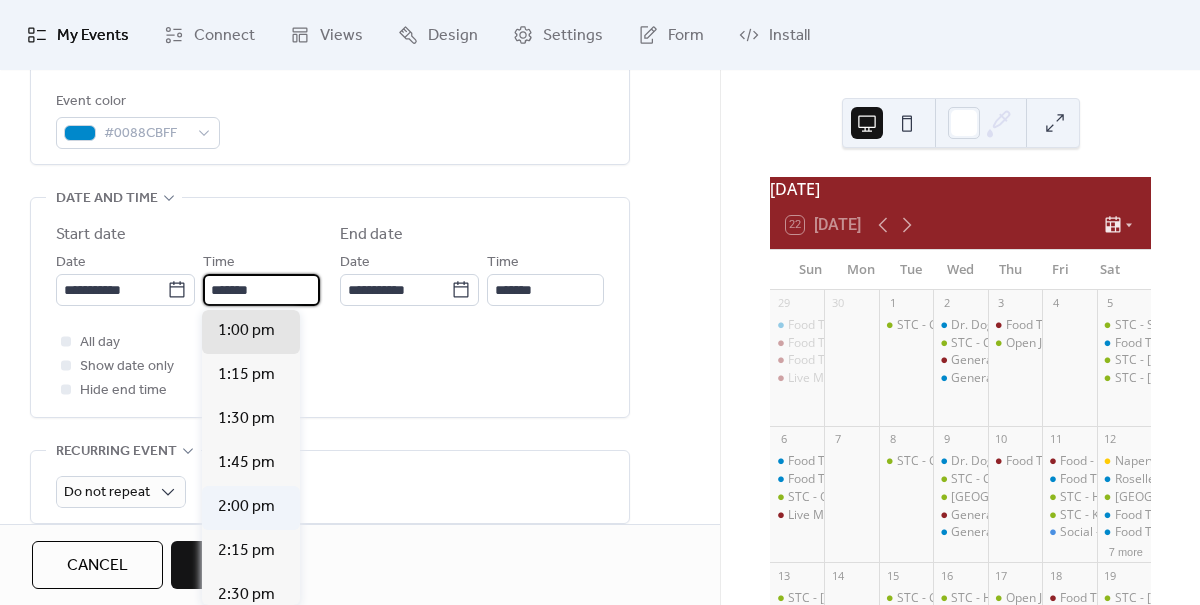 type on "*******" 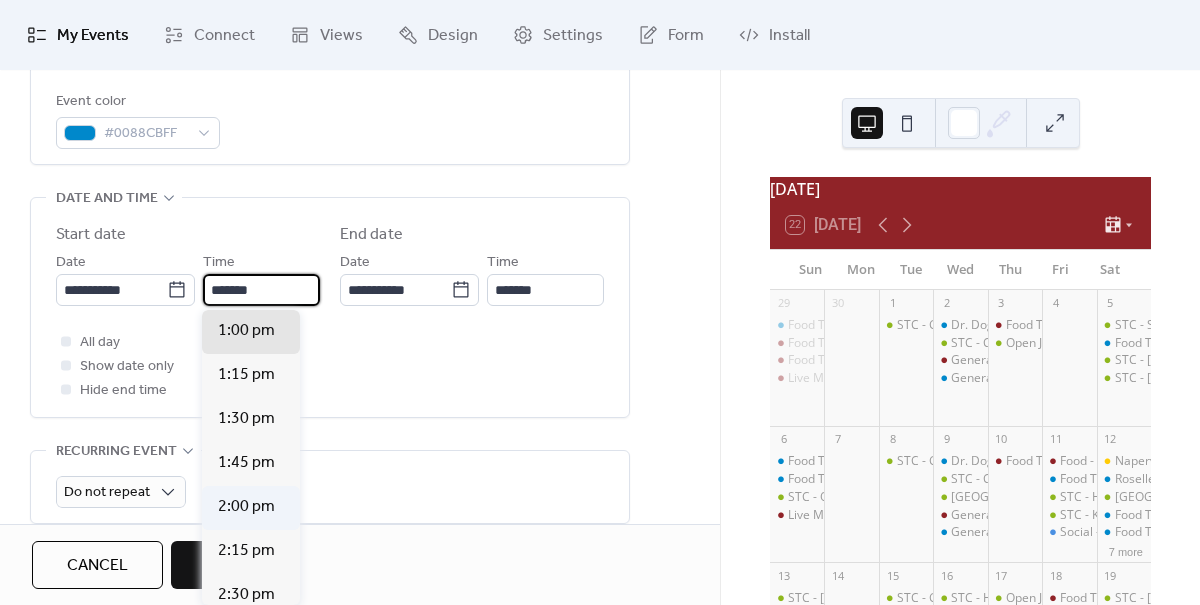 type on "*******" 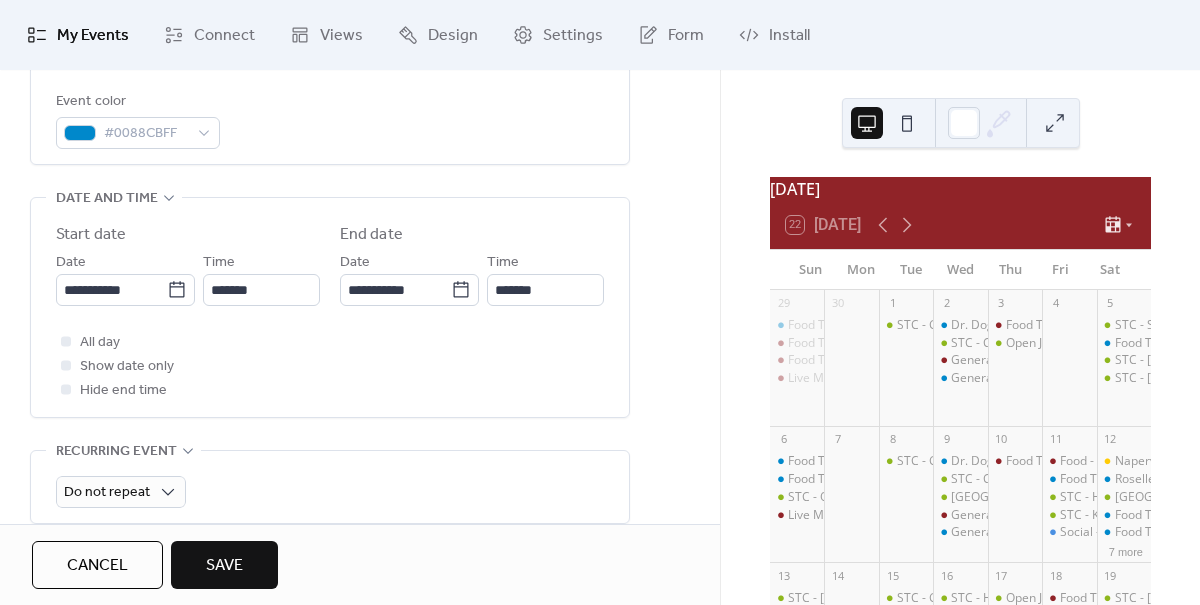 click on "Save" at bounding box center [224, 566] 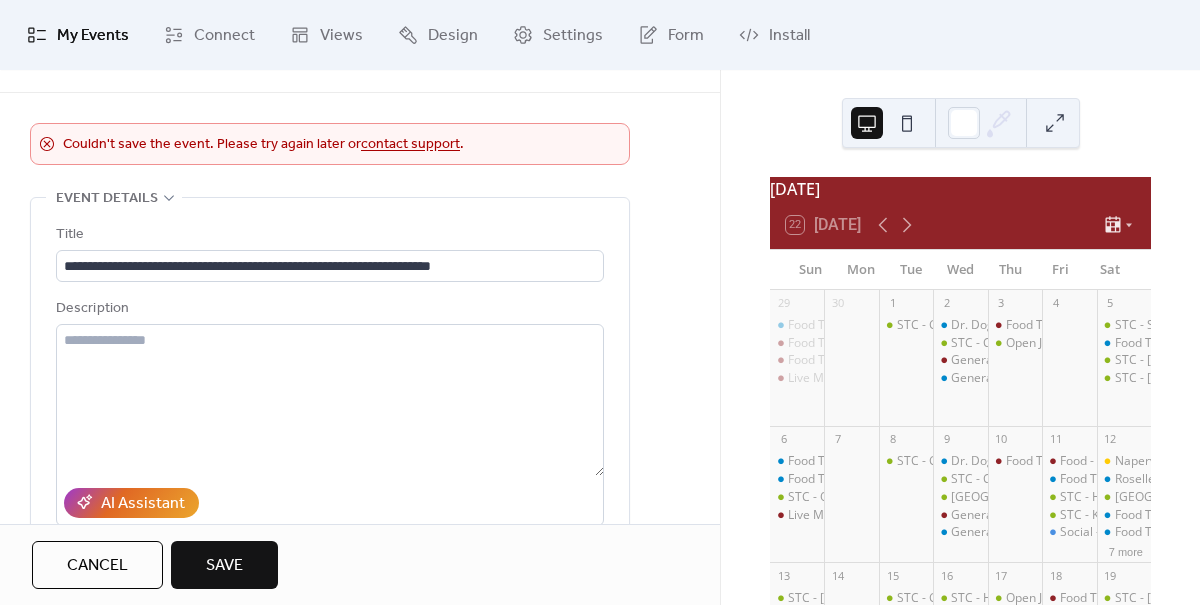 scroll, scrollTop: 0, scrollLeft: 0, axis: both 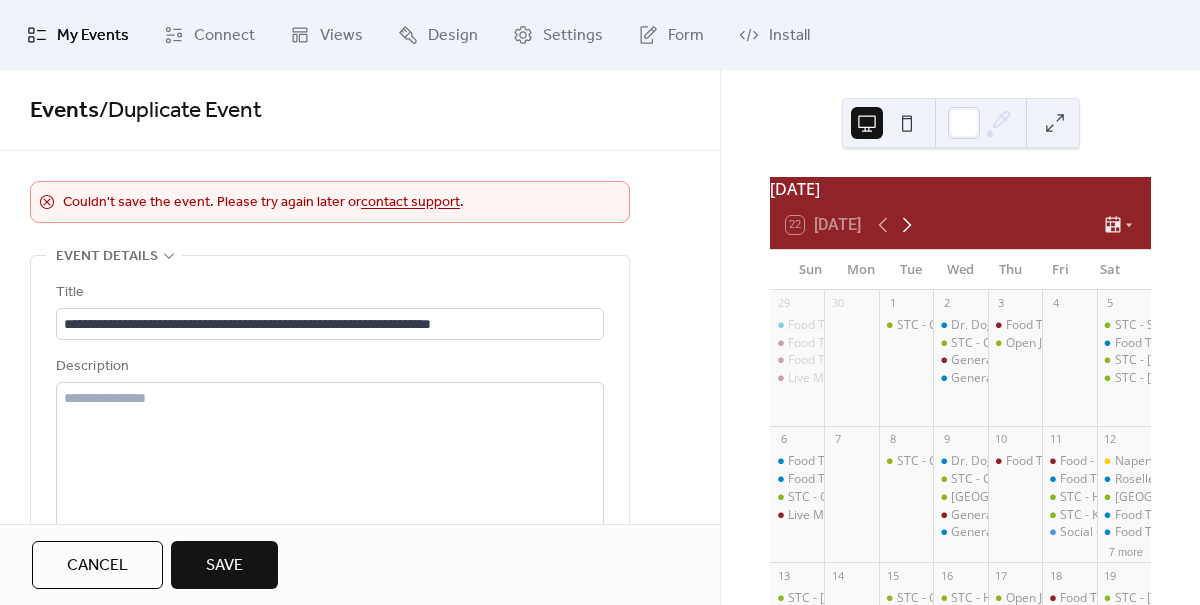 click 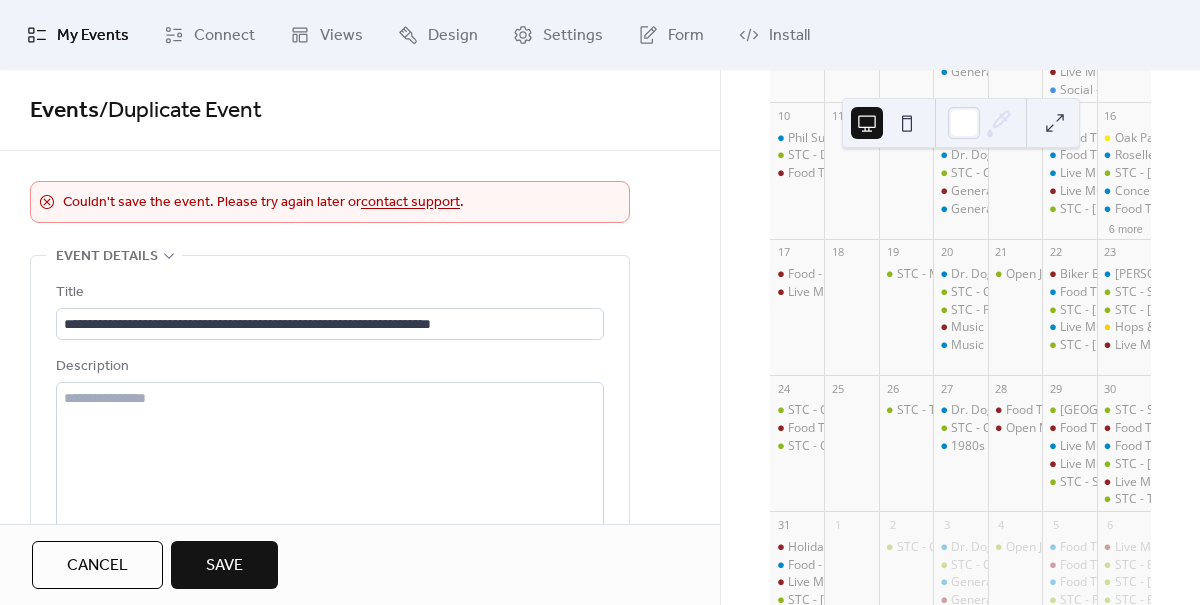 scroll, scrollTop: 479, scrollLeft: 0, axis: vertical 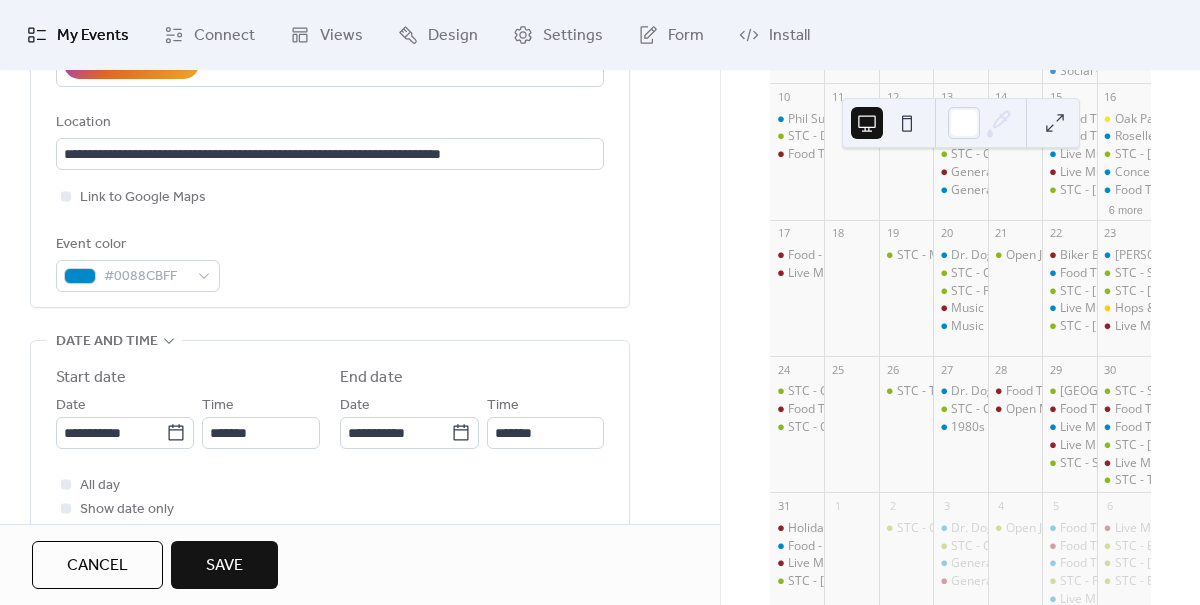 click on "Save" at bounding box center [224, 566] 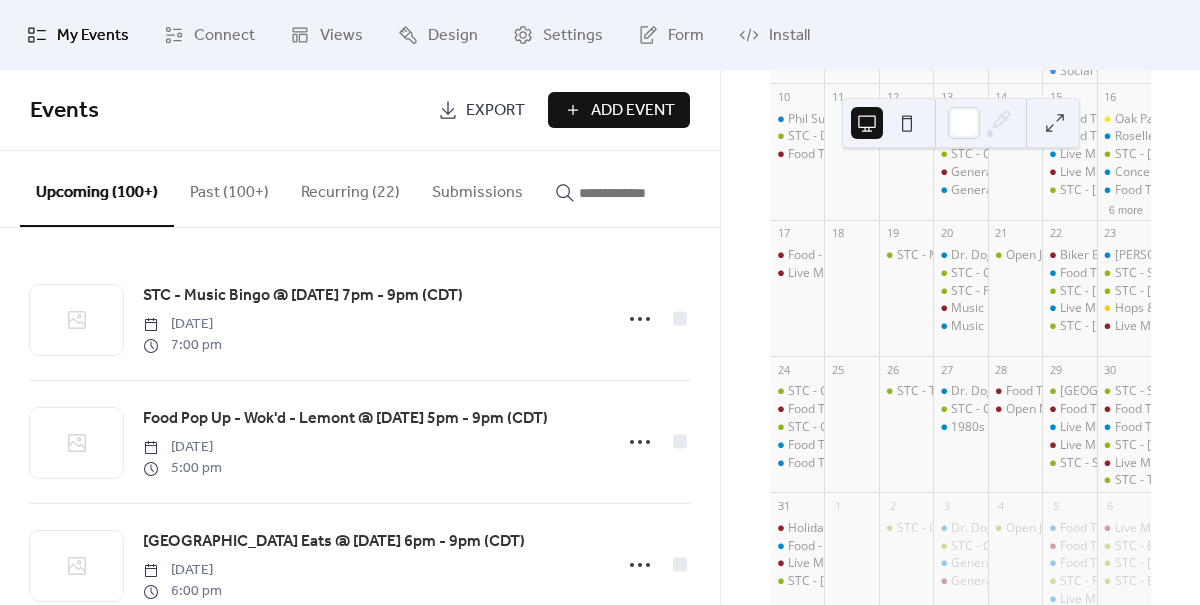 scroll, scrollTop: 0, scrollLeft: 0, axis: both 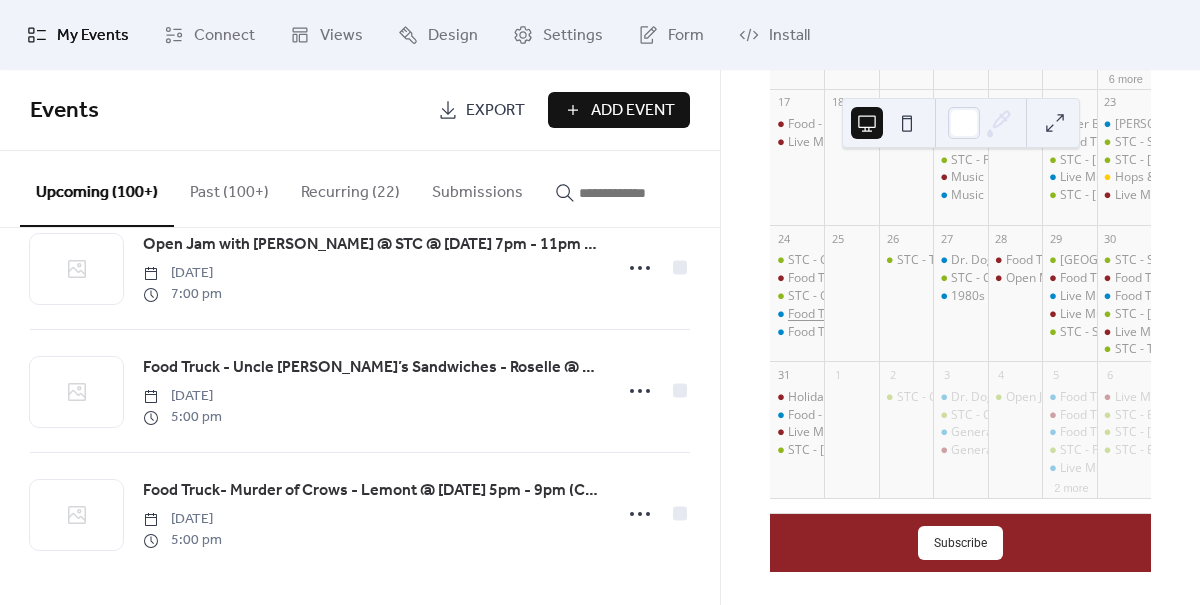 click on "Food Truck - Murder of Crows - Roselle @ [DATE] 2pm - 6pm (CDT)" at bounding box center (972, 314) 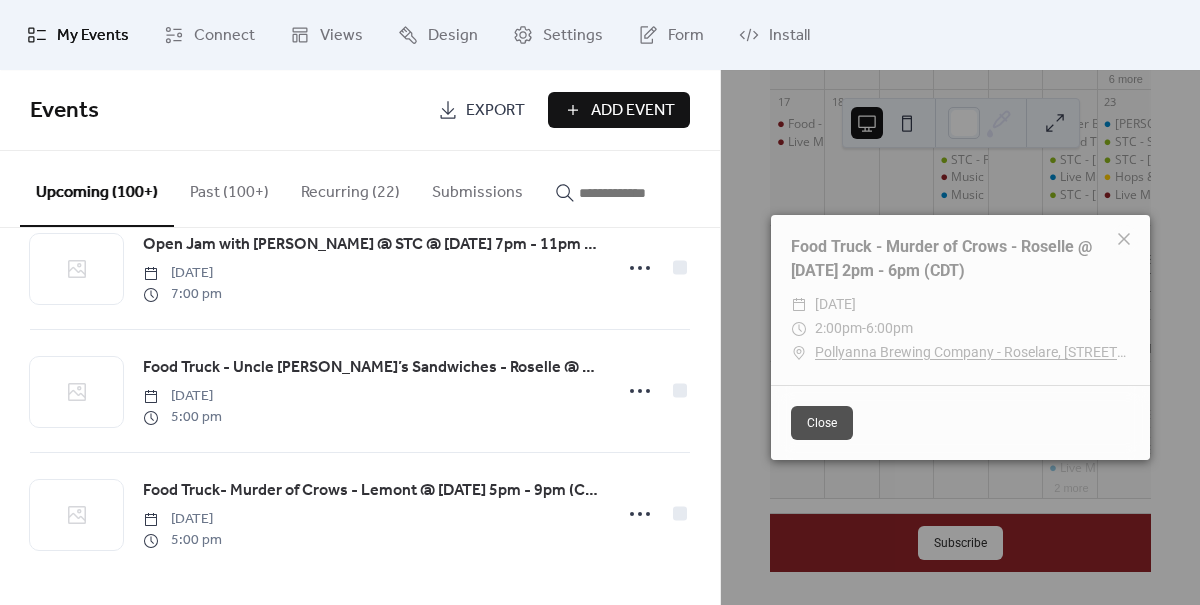 click on "Close" at bounding box center (822, 423) 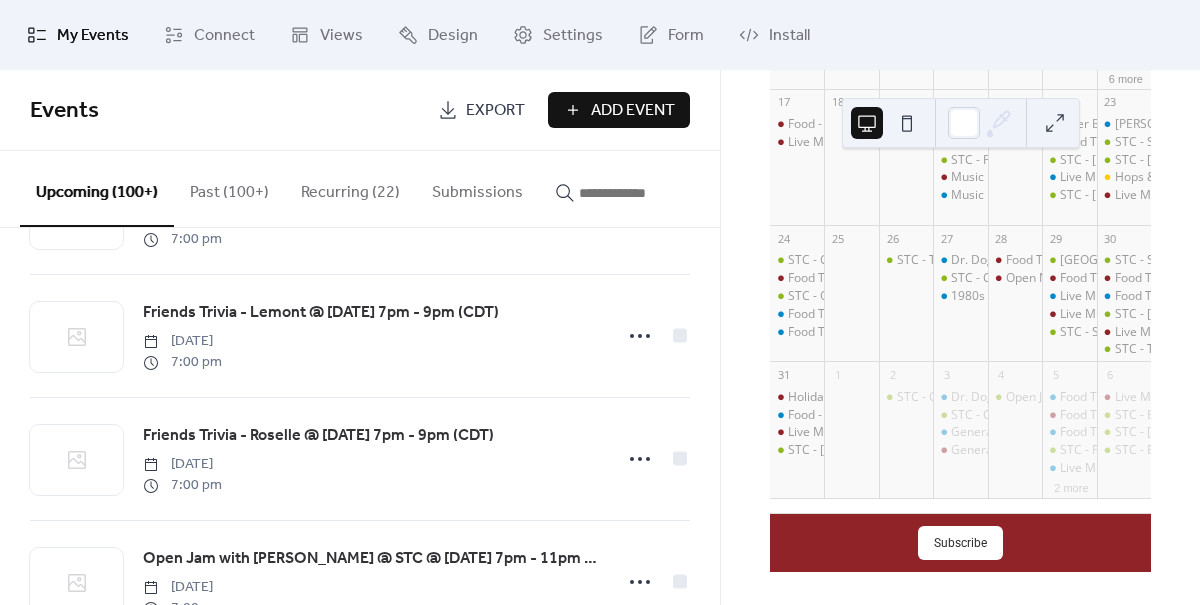 scroll, scrollTop: 3393, scrollLeft: 0, axis: vertical 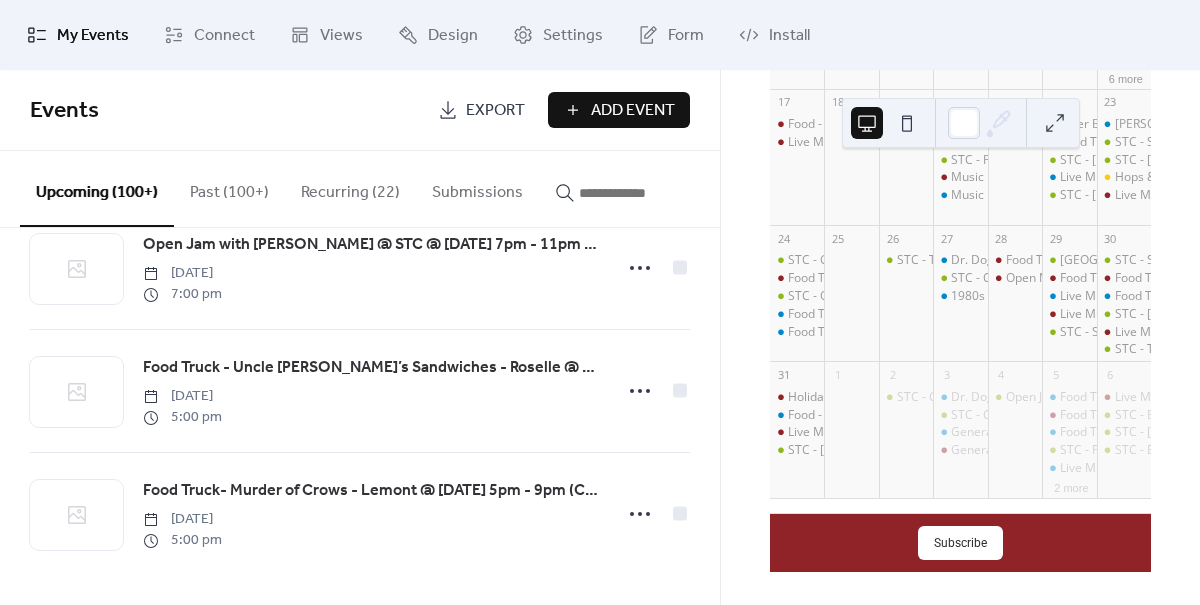 click on "[DATE] 22 [DATE] Sun Mon Tue Wed Thu Fri Sat 27 [GEOGRAPHIC_DATA] Eats @ [DATE] 12pm - 5pm (CDT) THEME NIGHT - [GEOGRAPHIC_DATA] - [GEOGRAPHIC_DATA] @ [DATE] 12pm - 6pm (CDT) STC - Curated Collections Summer Maker's Market (indoor a... @ [DATE] 12:30pm - 5:30pm (CDT) Live Music - [PERSON_NAME] [PERSON_NAME] - Lemont @ [DATE] 1pm - 4pm (CDT) Food Truck - Americanos - Roselle @ [DATE] 2pm - 6pm (CDT) 28 29 STC - Themed Trivia Night 'Friends' @ [DATE] 7pm - 9pm (CDT) 30 Dr. Dog’s Food Truck - Roselle @ Weekly from 6pm to 9pm STC - Charity Bike Ride with [PERSON_NAME]'s Bikes @ Weekly from 6pm to 7:30pm [DATE] from [DATE] to [DATE] (CDT) Friends Trivia - [GEOGRAPHIC_DATA] @ [DATE] 7pm - 9pm (CDT) Friends Trivia - Roselle @ [DATE] 7pm - 9pm (CDT) 31 Open Jam with [PERSON_NAME] @ STC @ [DATE] 7pm - 11pm (CDT) Open Mic hosted by the Fog - Lemont @ Monthly from 7pm to 9pm on the [DATE] 1 2 STC - [PERSON_NAME] @ [DATE] 2pm - 5pm (CDT) 3" at bounding box center [960, 337] 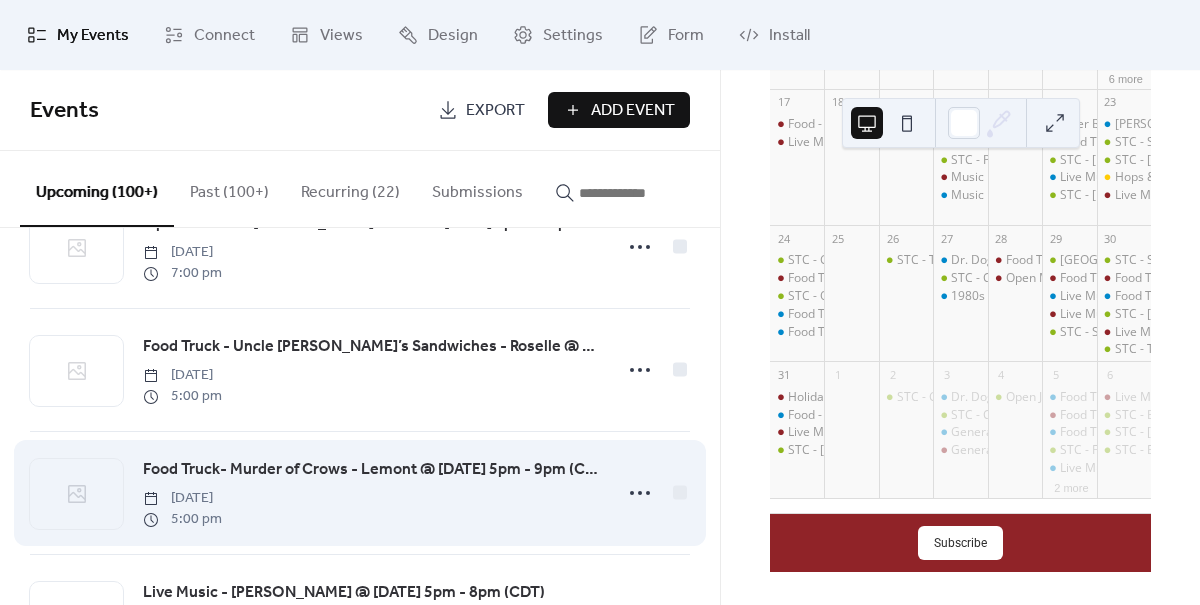scroll, scrollTop: 3393, scrollLeft: 0, axis: vertical 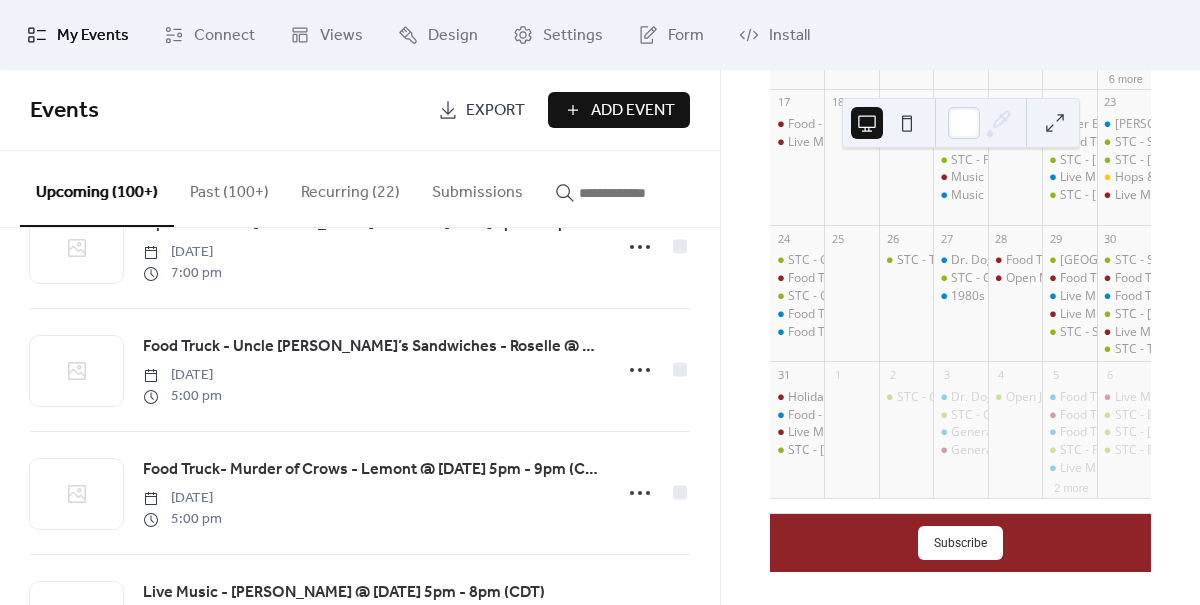 click on "Upcoming (100+)" at bounding box center (97, 189) 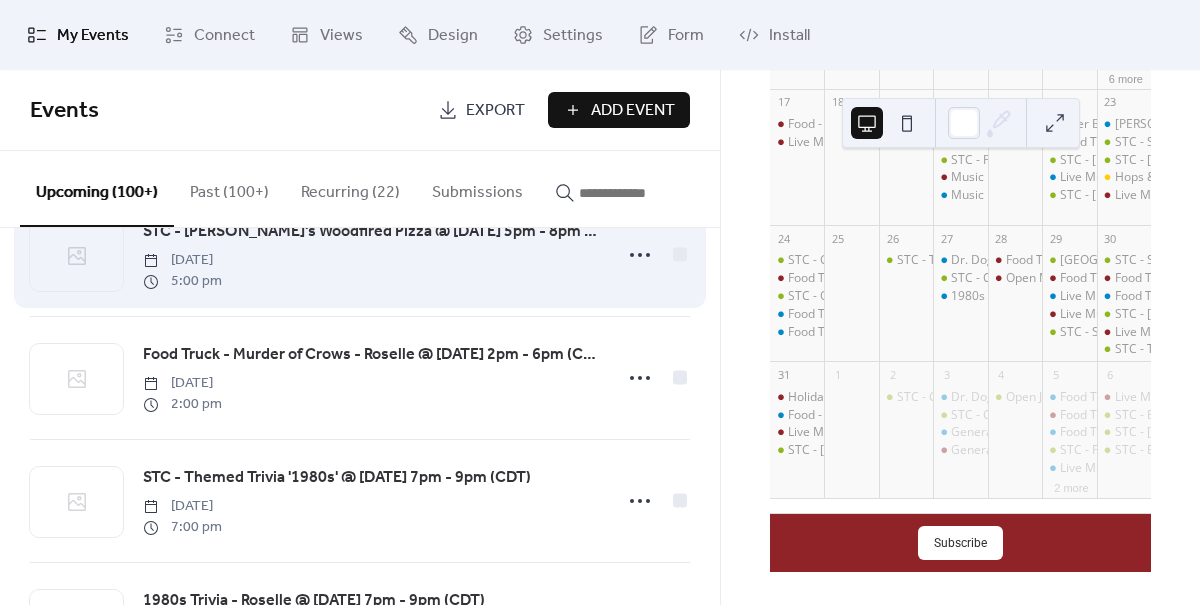 scroll, scrollTop: 11009, scrollLeft: 0, axis: vertical 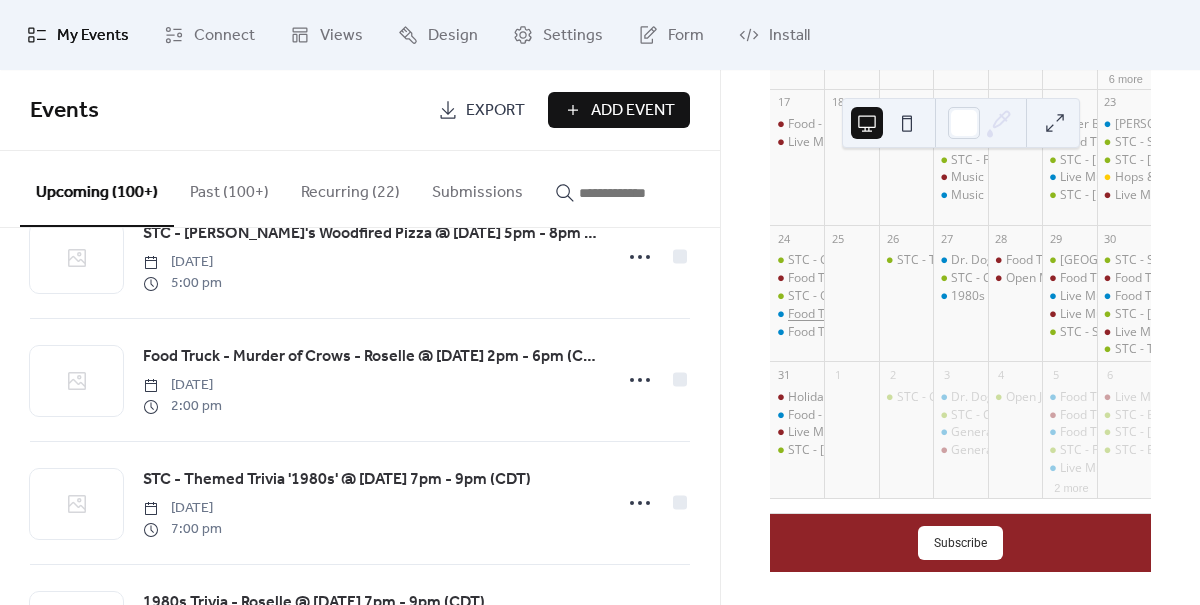 click on "Food Truck - Murder of Crows - Roselle @ [DATE] 2pm - 6pm (CDT)" at bounding box center (972, 314) 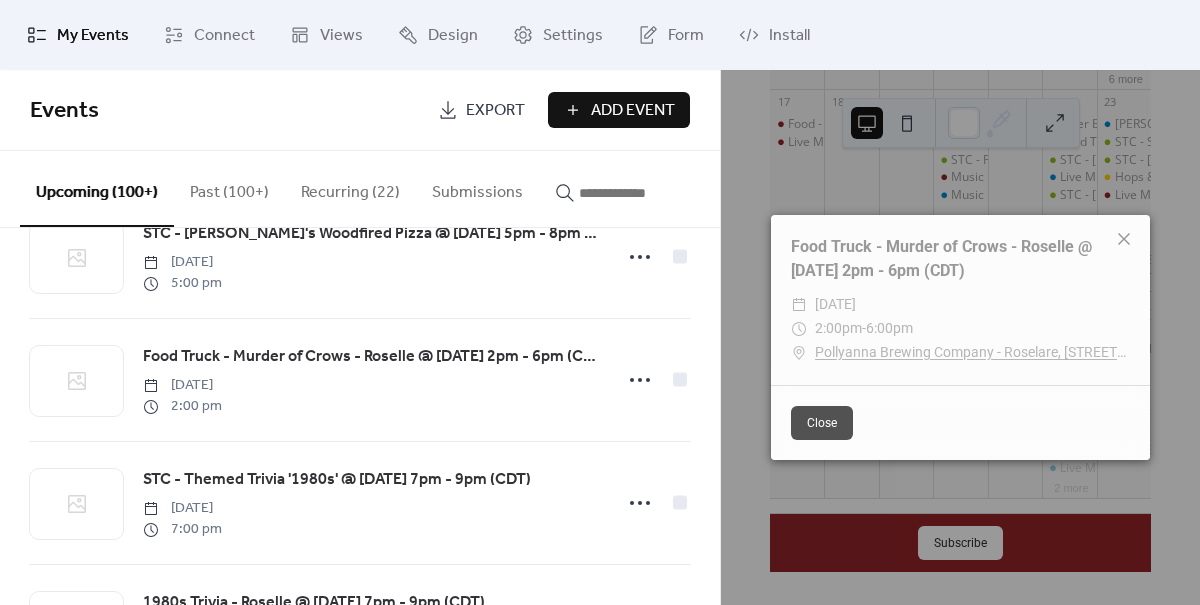 click 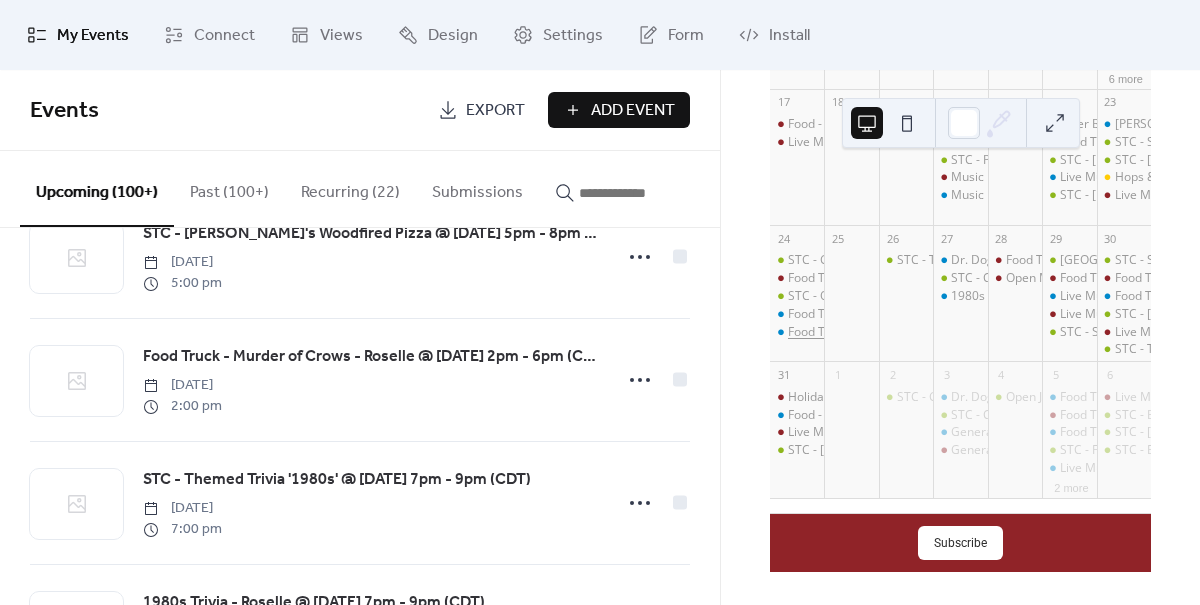 click on "Food Truck - Murder of Crows - Roselle @ [DATE] 2pm - 6pm (CDT)" at bounding box center (972, 332) 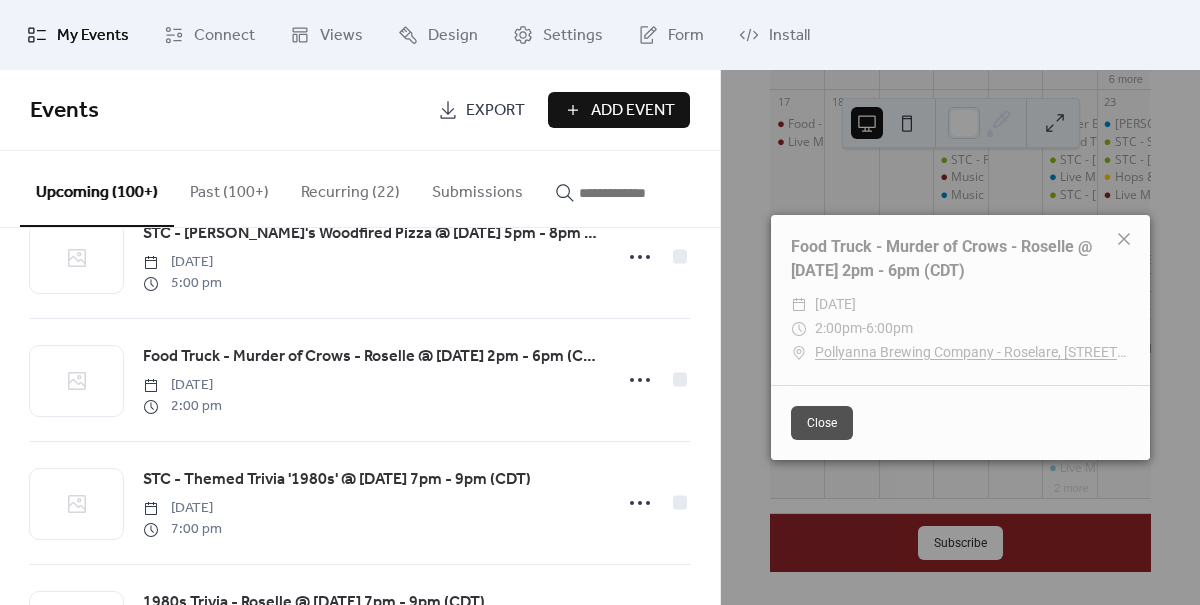 click 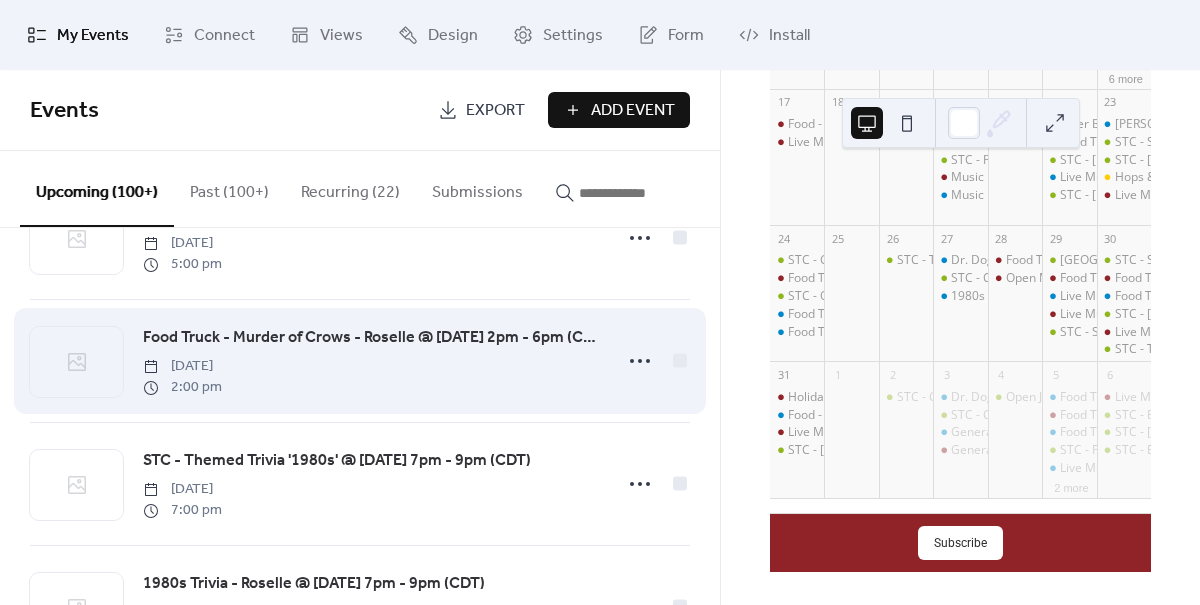 scroll, scrollTop: 11027, scrollLeft: 0, axis: vertical 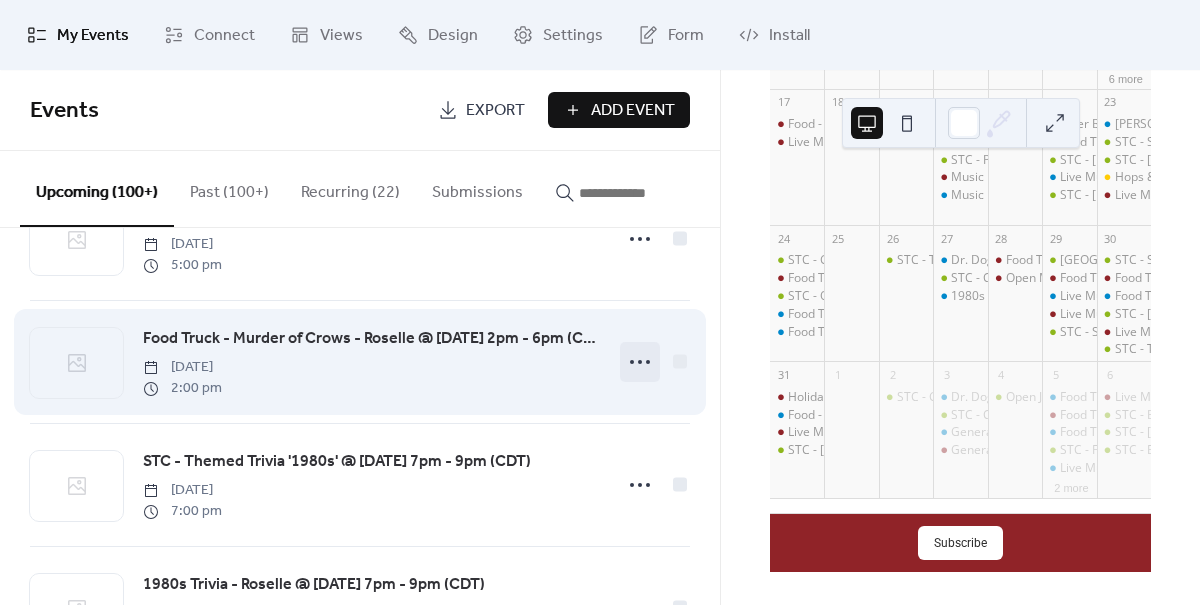click 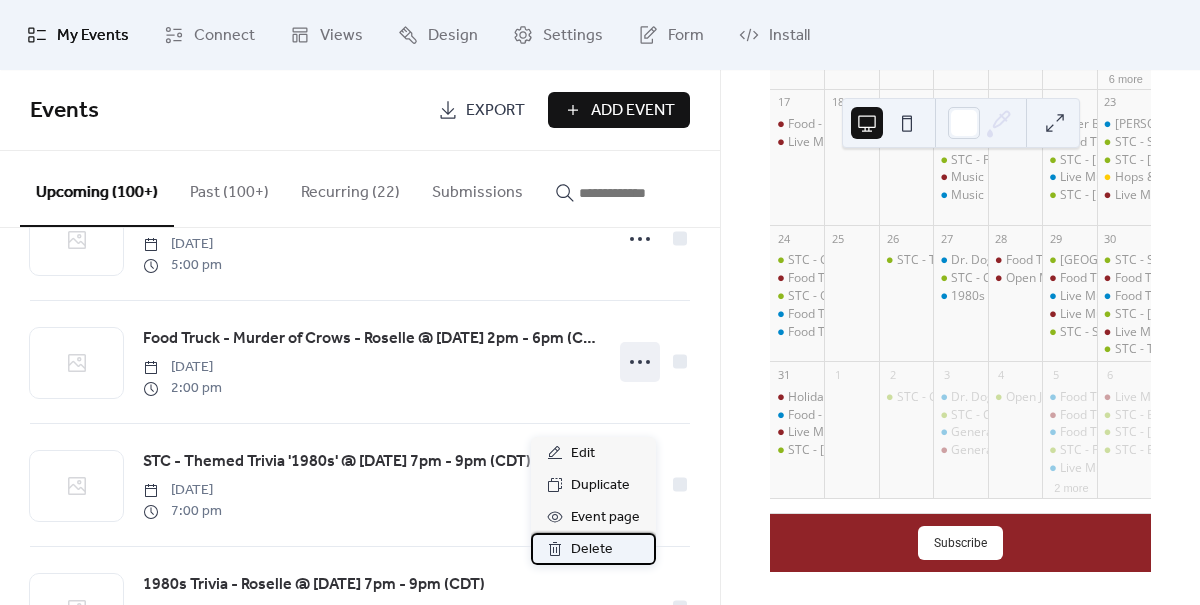 click on "Delete" at bounding box center (592, 550) 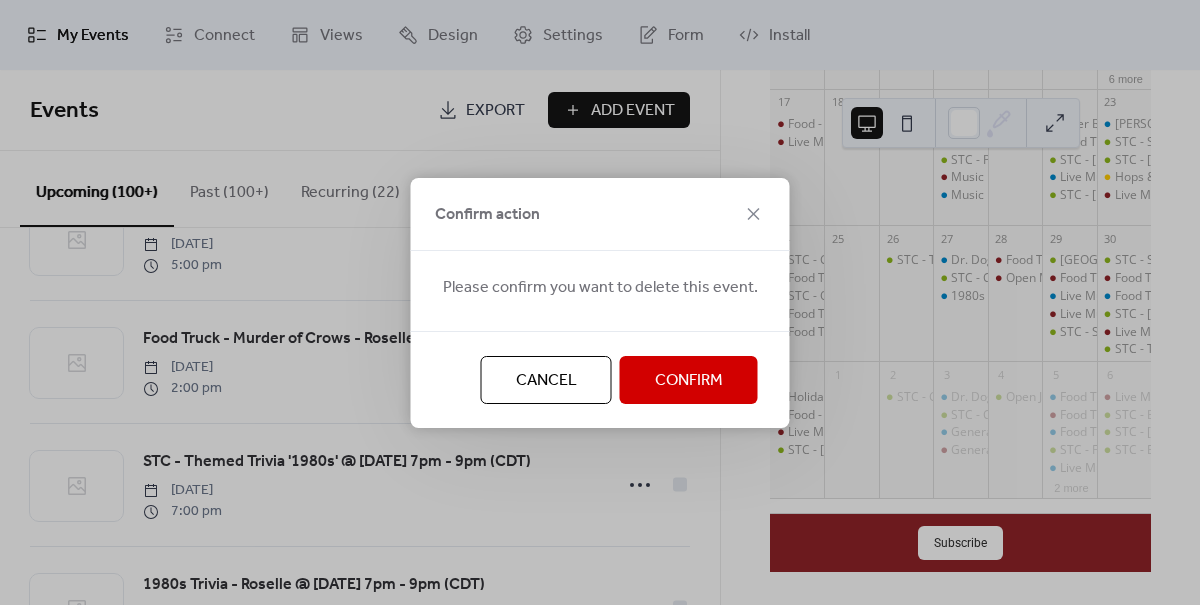 click on "Confirm" at bounding box center [689, 381] 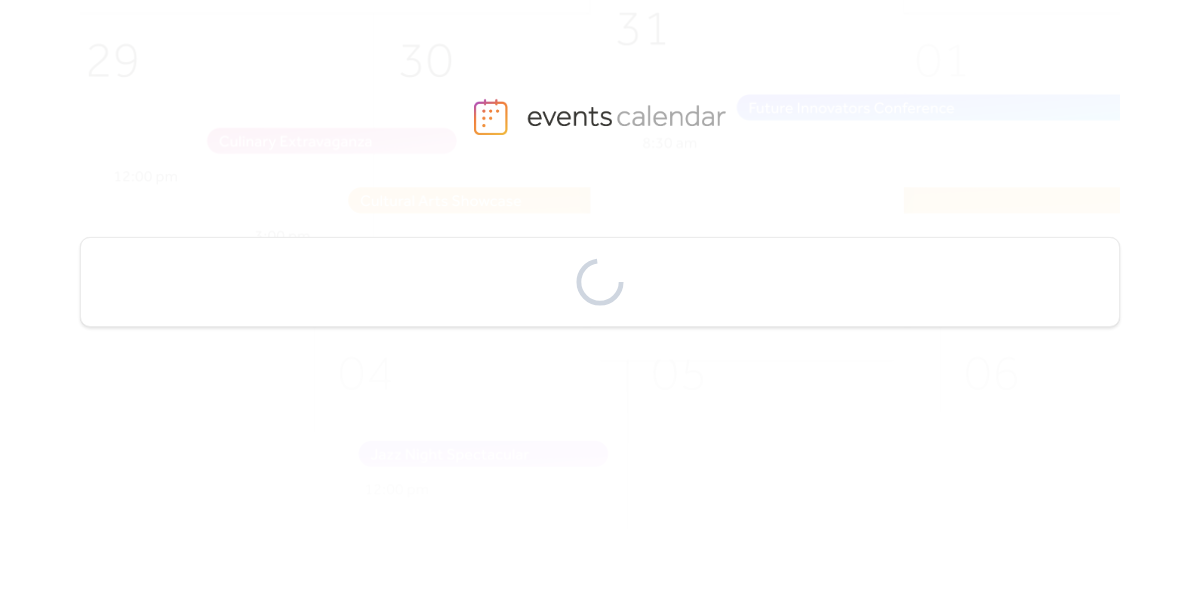 scroll, scrollTop: 0, scrollLeft: 0, axis: both 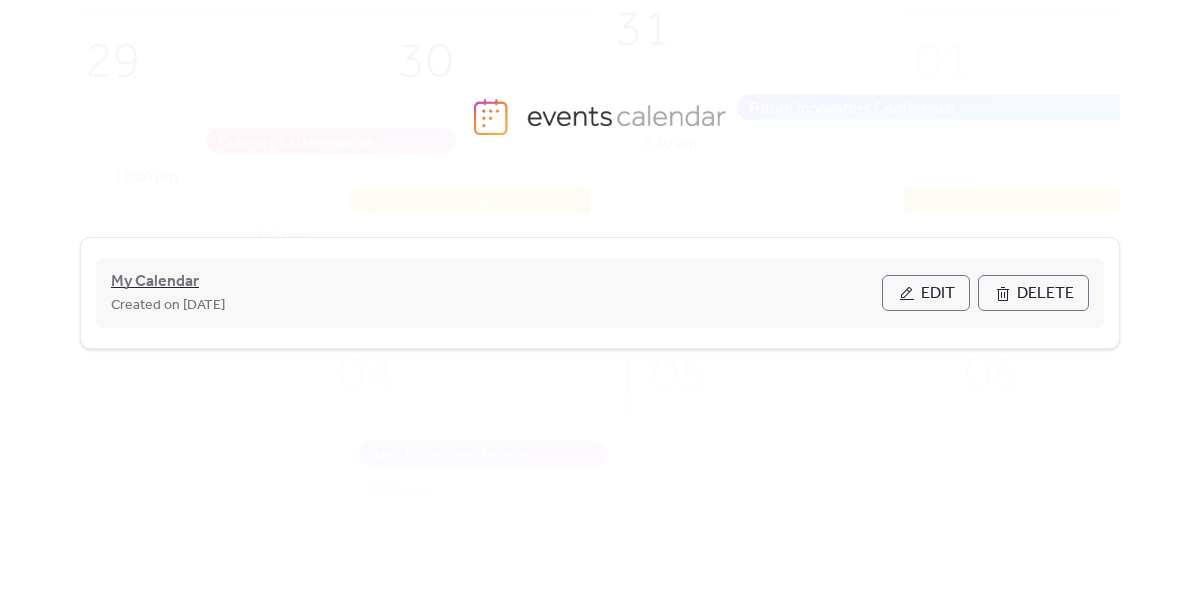 click on "My Calendar" at bounding box center (155, 282) 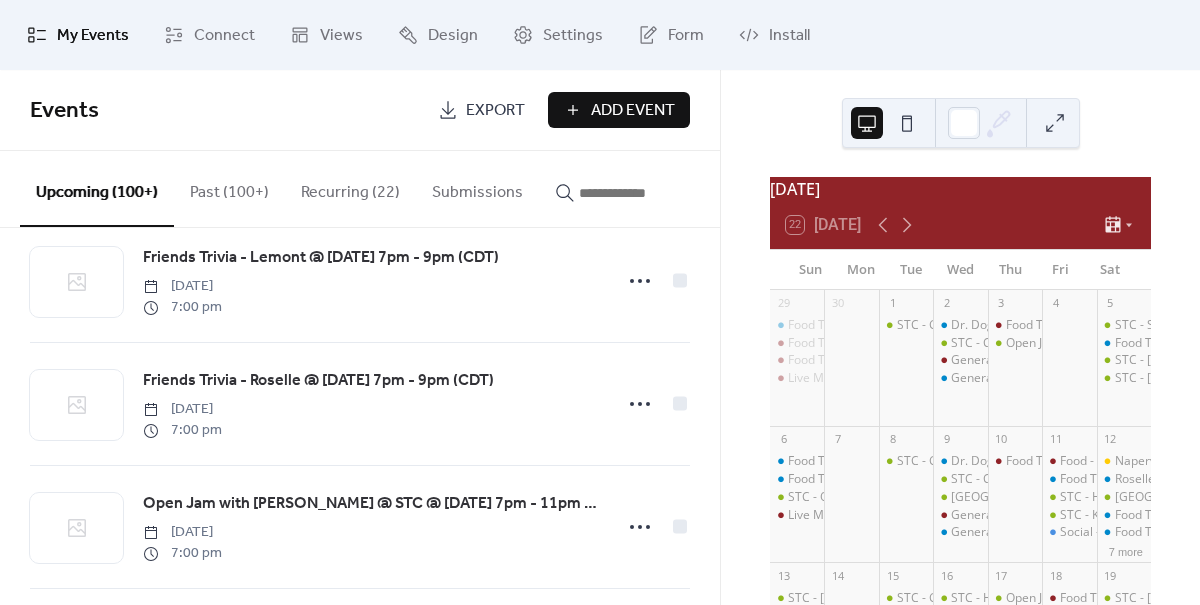 scroll, scrollTop: 3393, scrollLeft: 0, axis: vertical 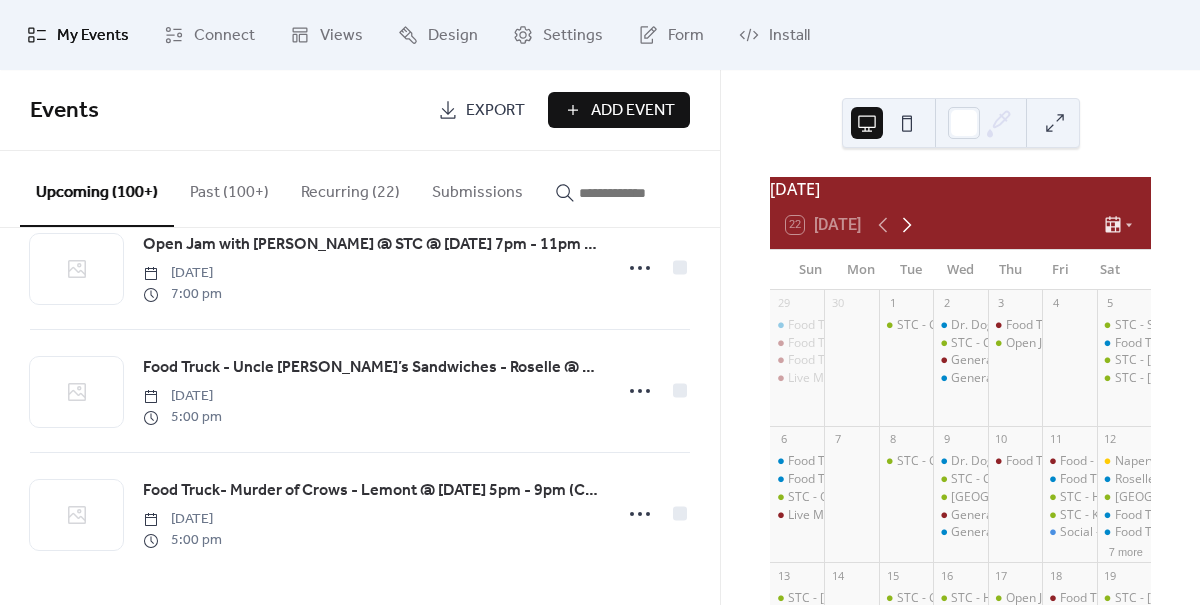 click 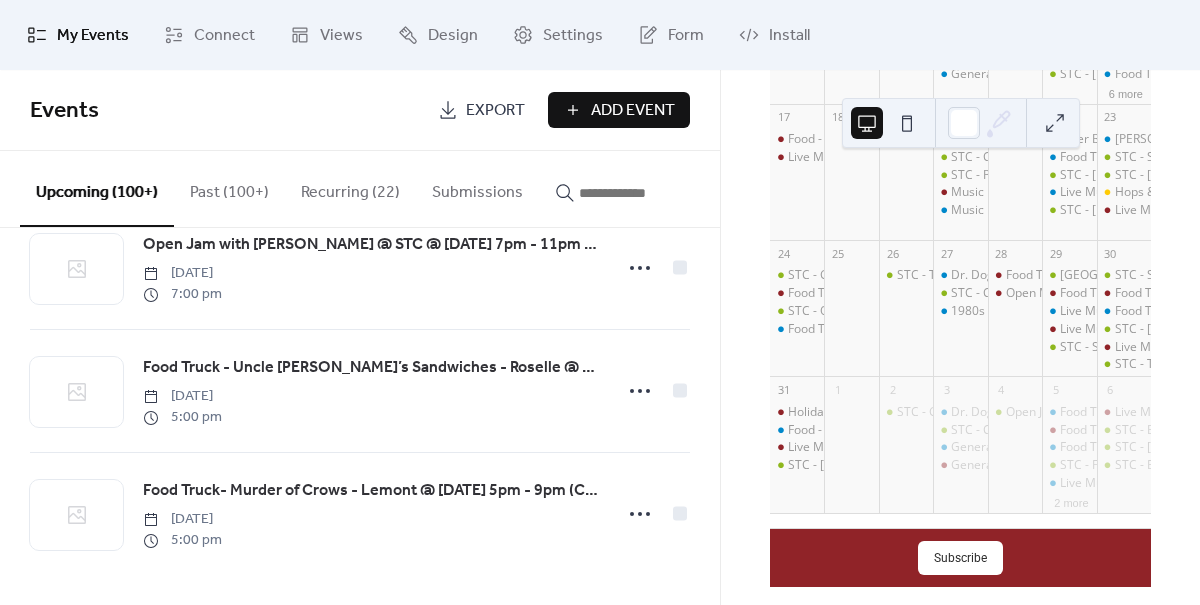 scroll, scrollTop: 604, scrollLeft: 0, axis: vertical 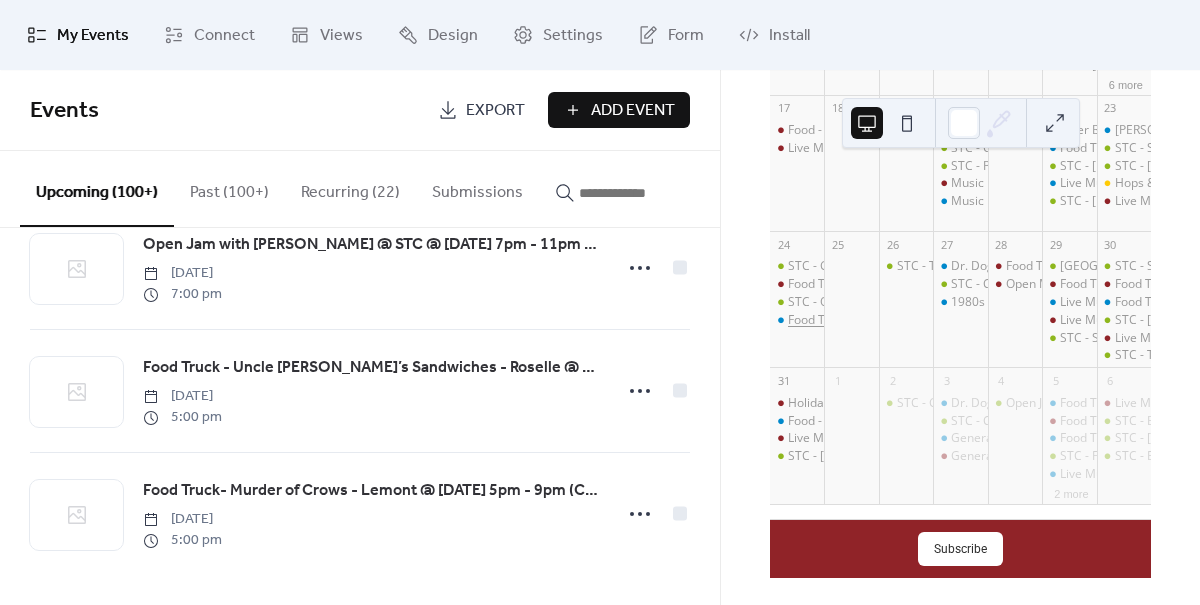 click on "Food Truck - Murder of Crows - Roselle @ [DATE] 2pm - 6pm (CDT)" at bounding box center [972, 320] 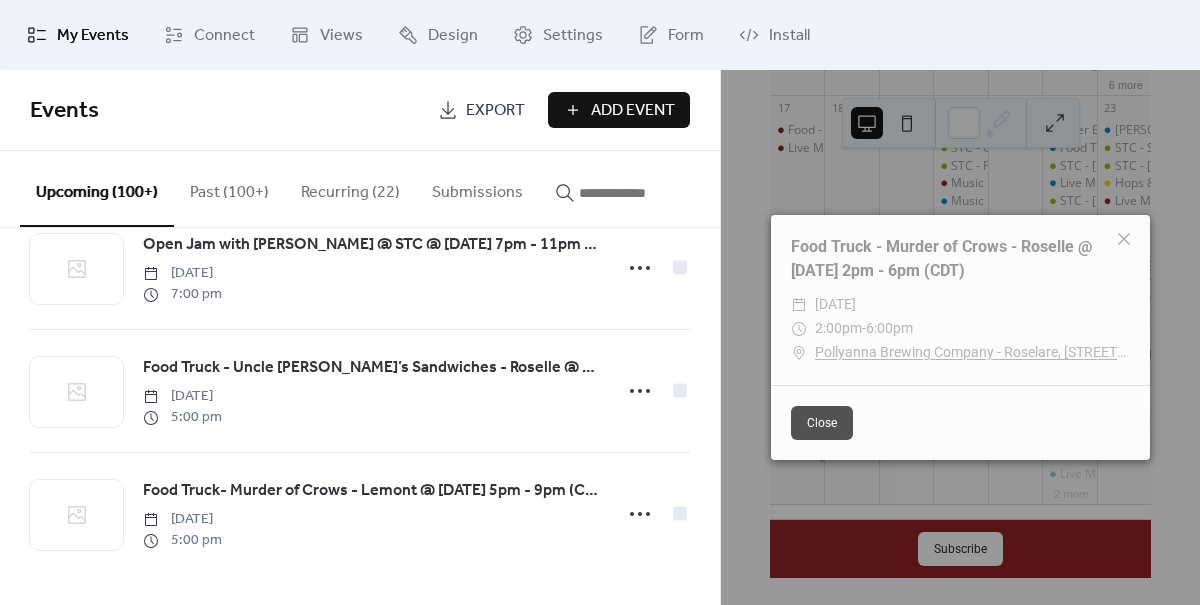 click on "Close" at bounding box center [822, 423] 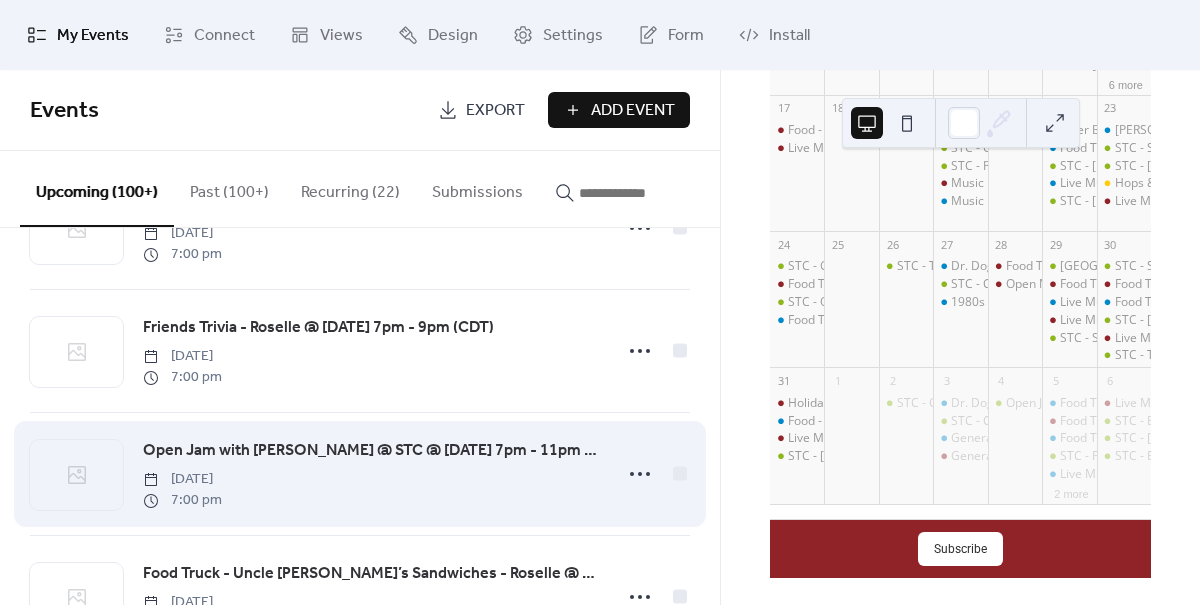scroll, scrollTop: 3393, scrollLeft: 0, axis: vertical 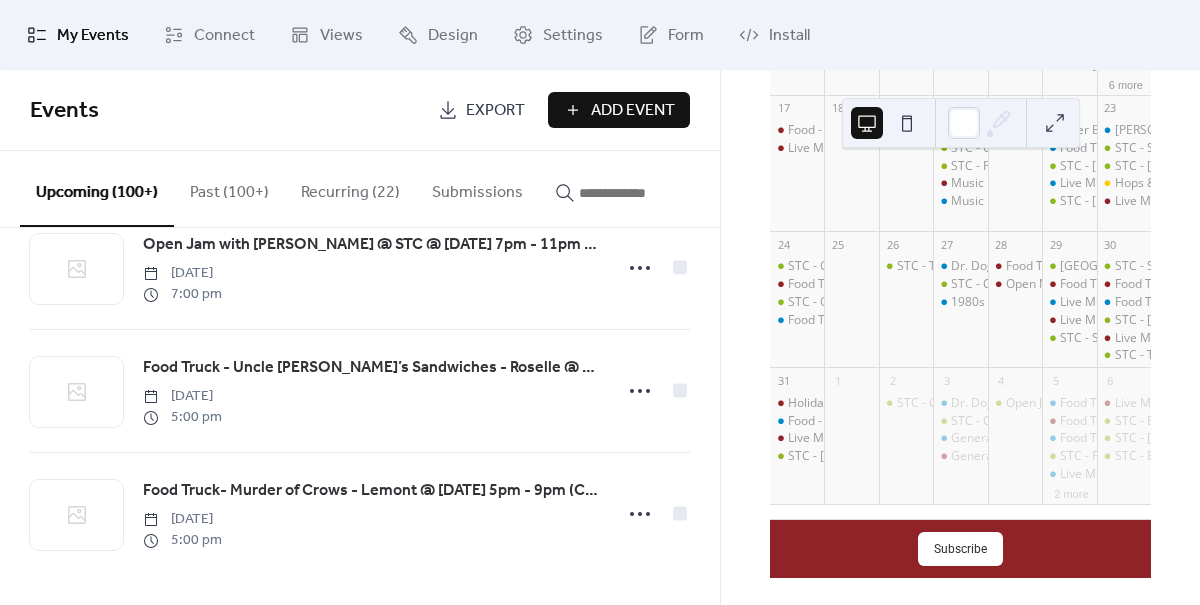 click on "Upcoming (100+)" at bounding box center (97, 189) 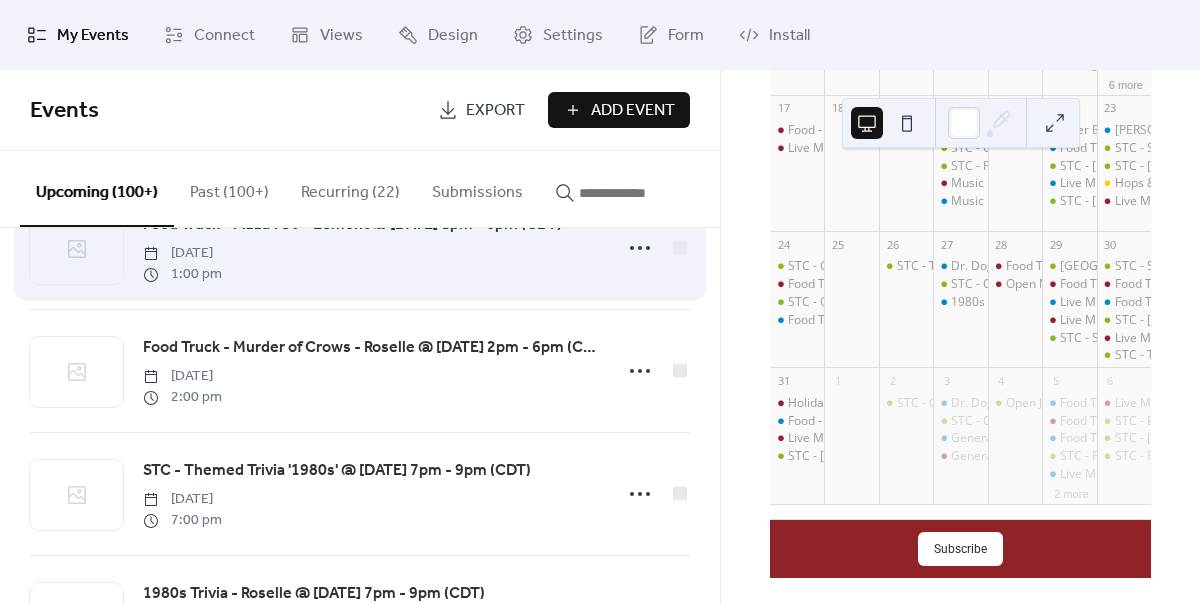scroll, scrollTop: 12127, scrollLeft: 0, axis: vertical 